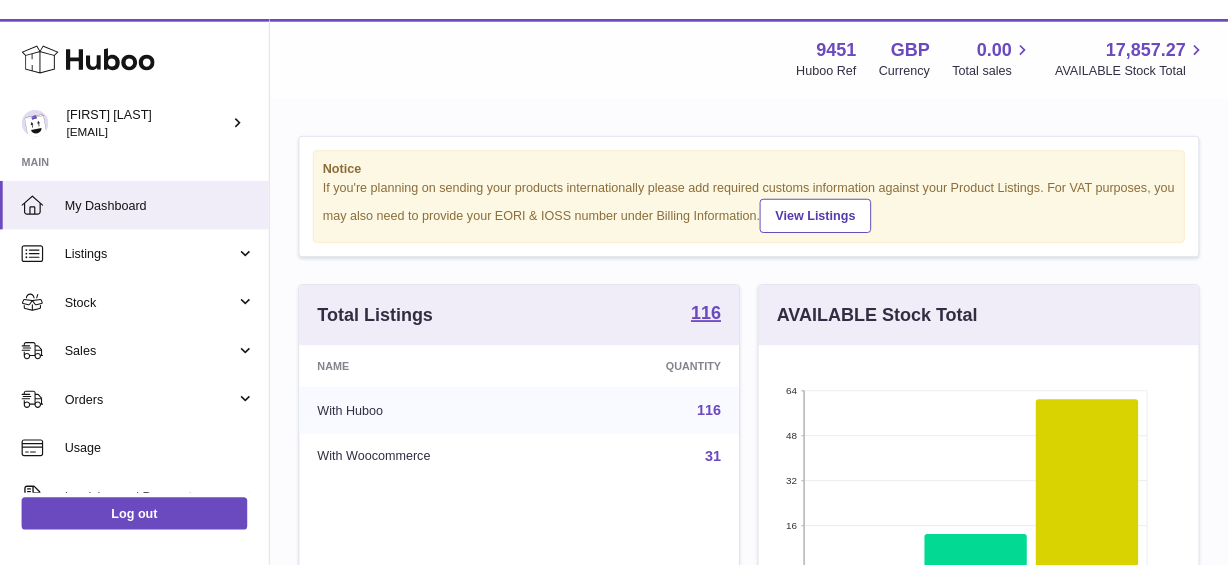 scroll, scrollTop: 0, scrollLeft: 0, axis: both 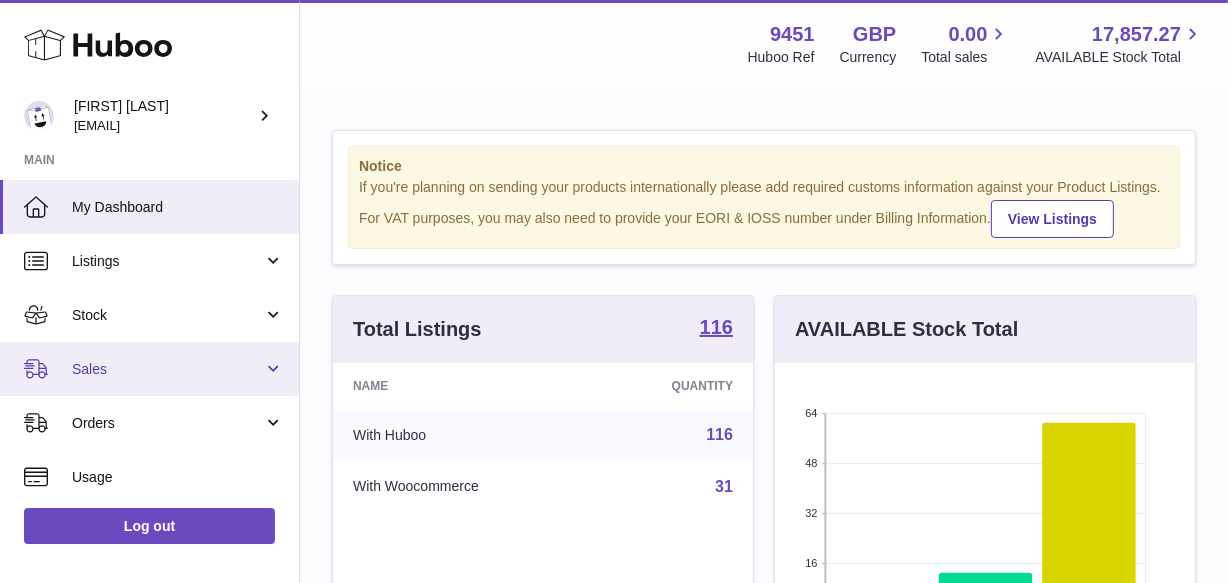 click on "Sales" at bounding box center (149, 369) 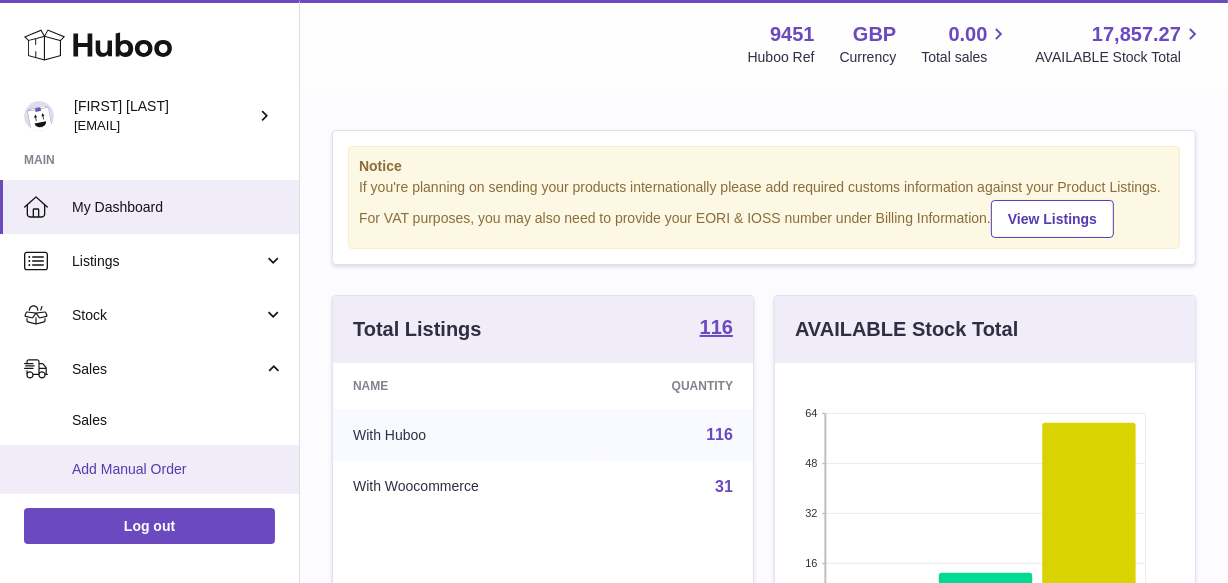 click on "Add Manual Order" at bounding box center [149, 469] 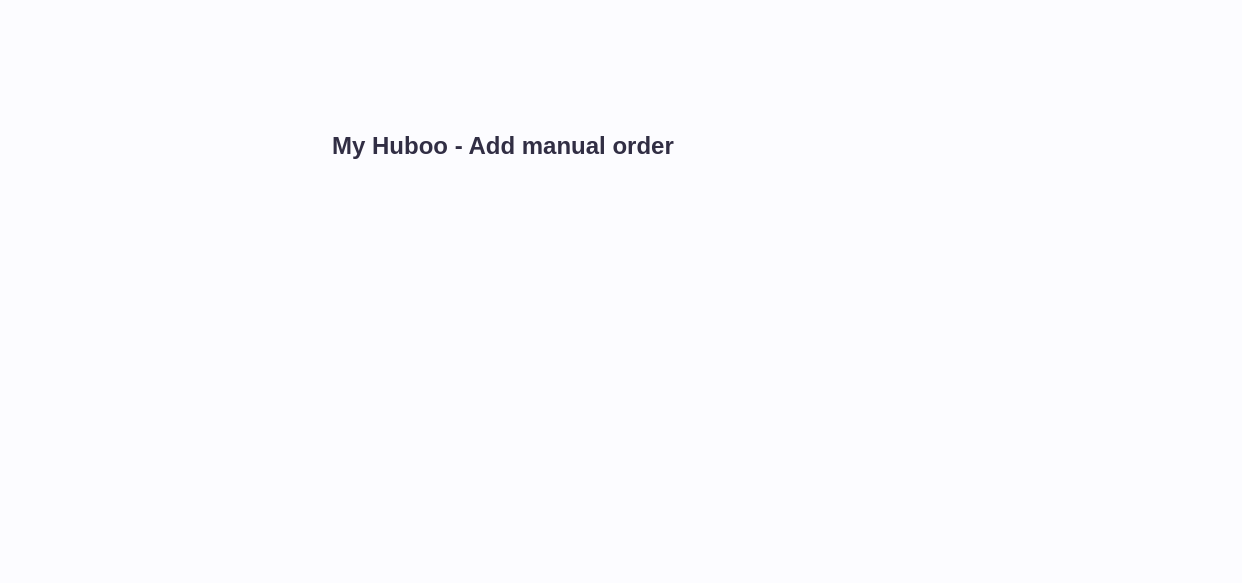 scroll, scrollTop: 0, scrollLeft: 0, axis: both 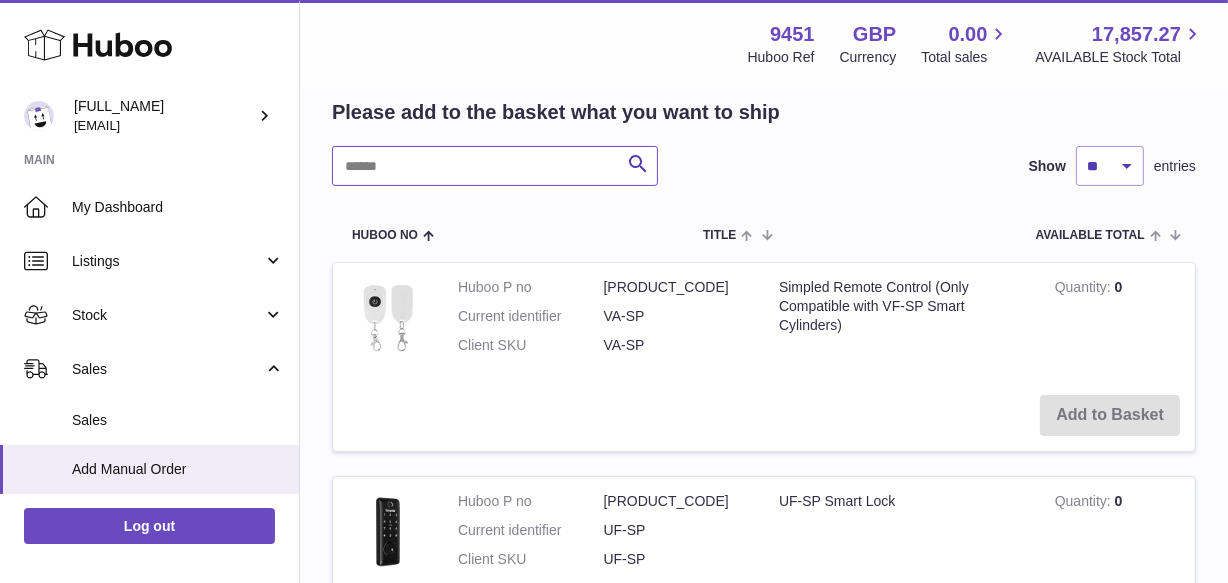 click at bounding box center [495, 166] 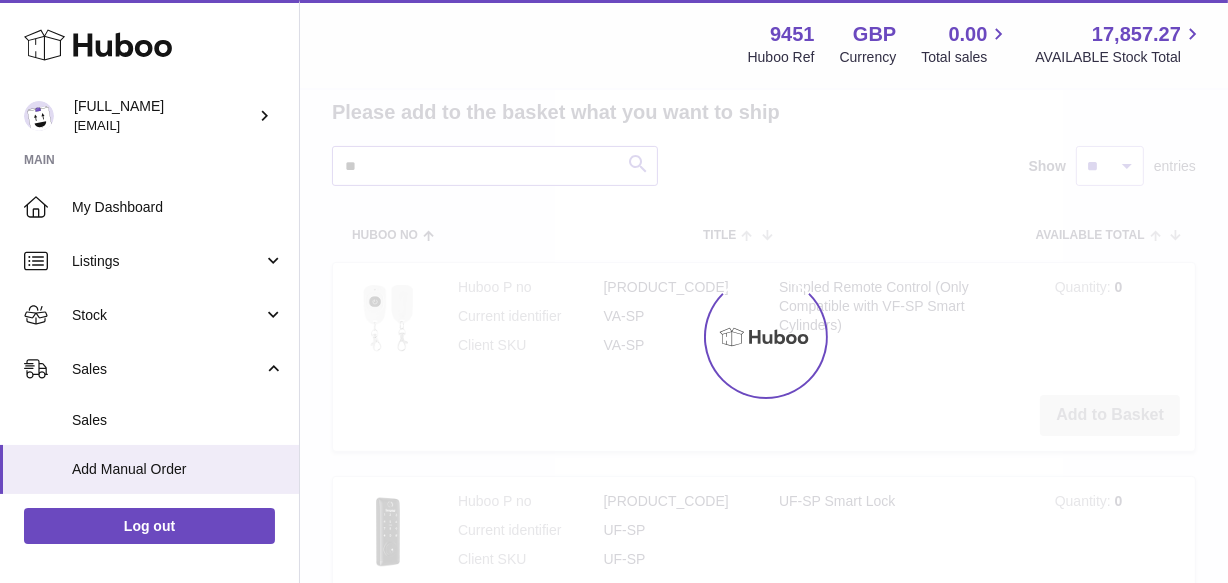 type on "*" 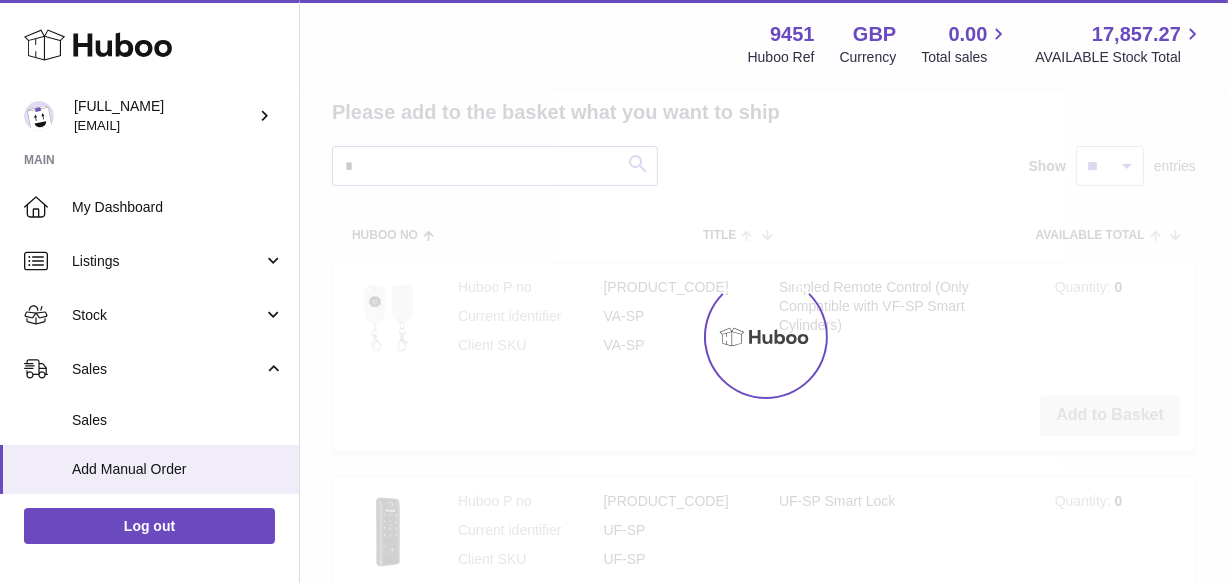 scroll, scrollTop: 247, scrollLeft: 0, axis: vertical 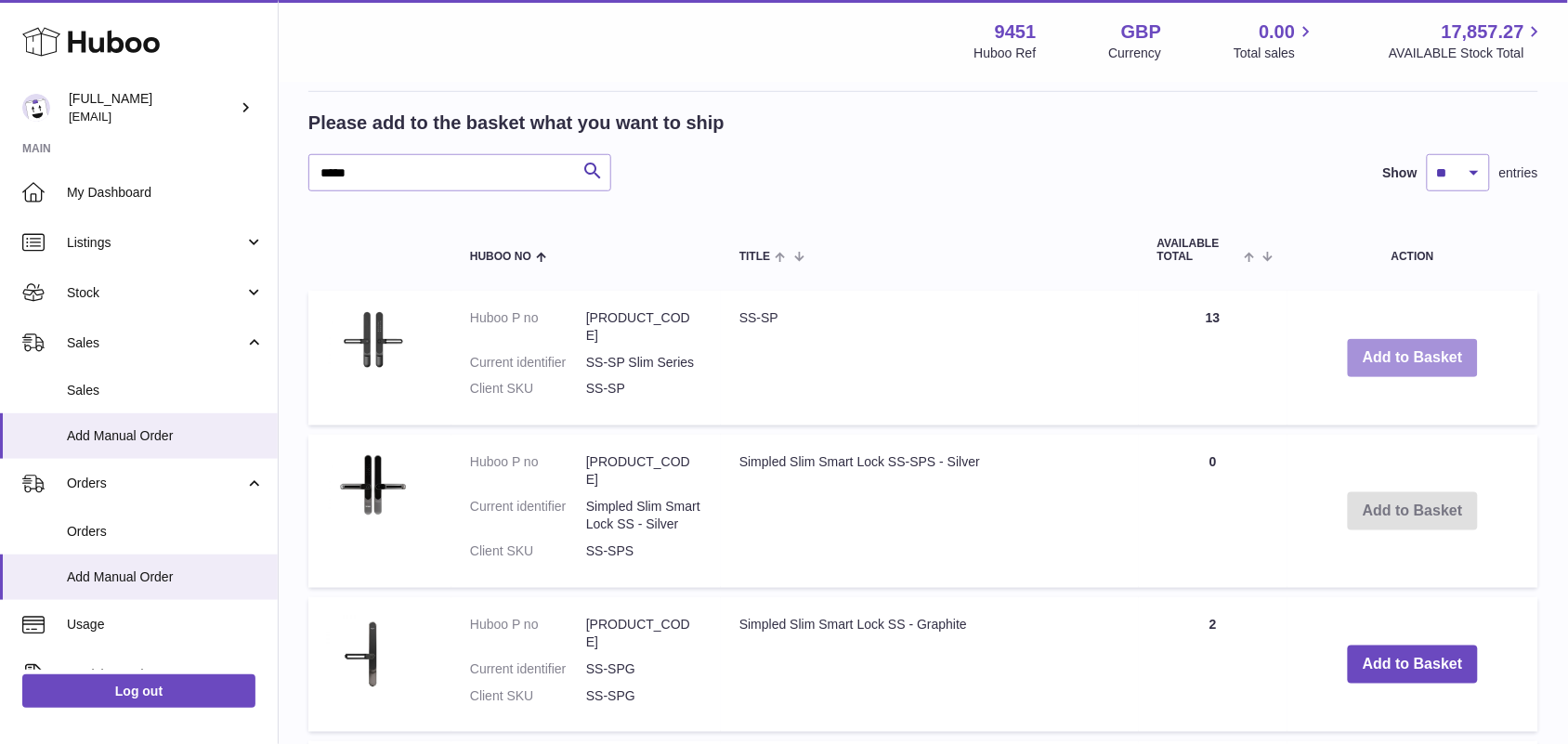 click on "Add to Basket" at bounding box center (1413, 358) 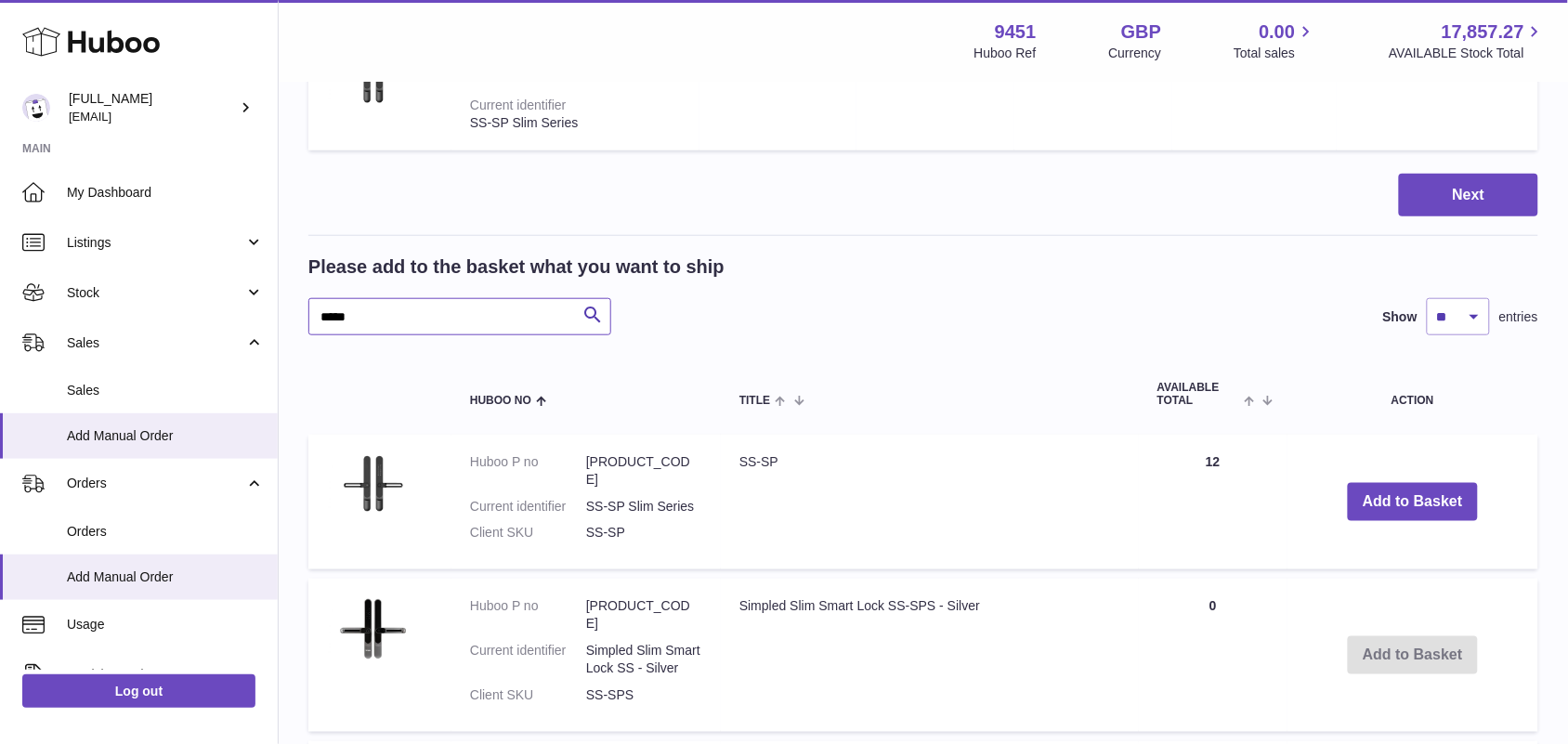 click on "*****" at bounding box center [460, 317] 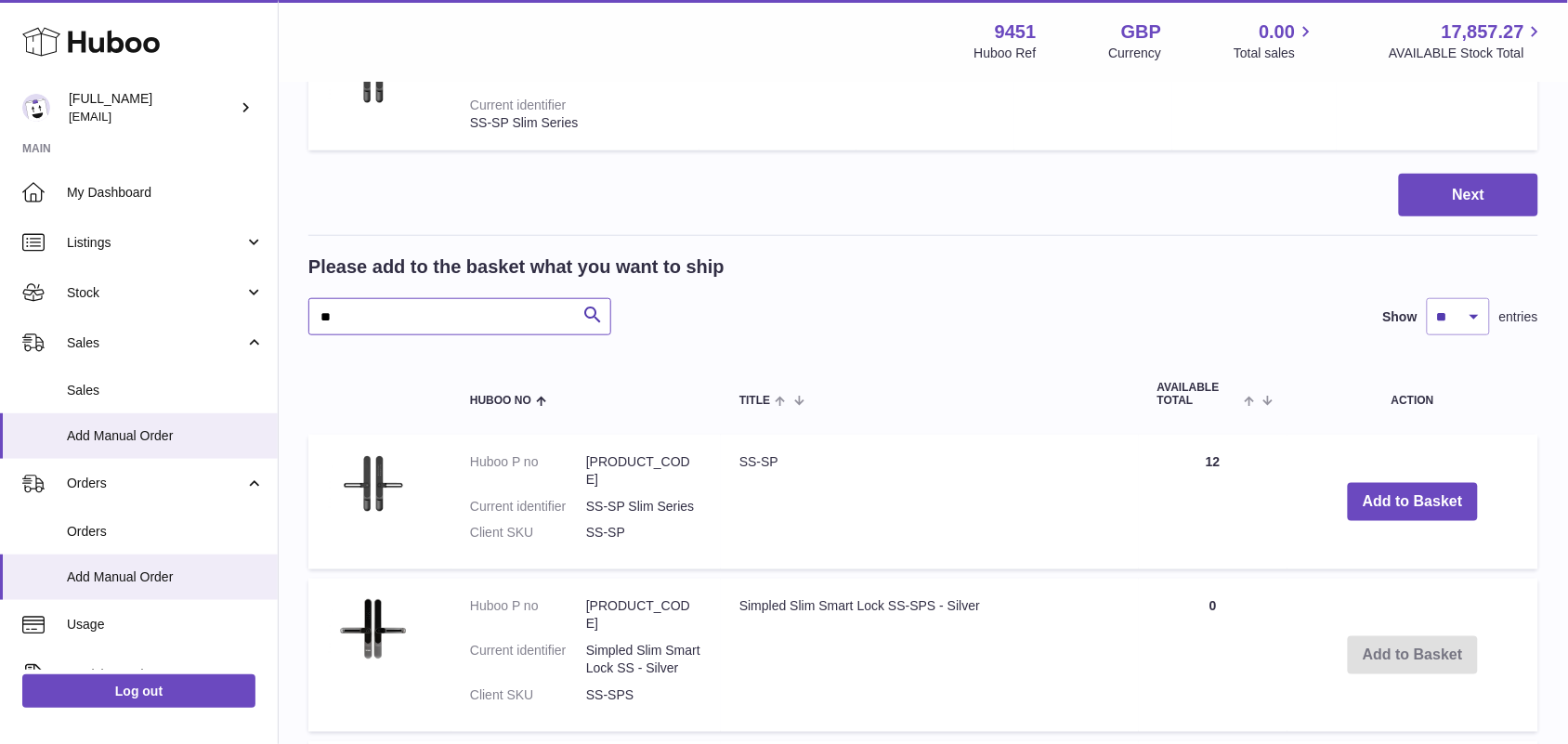 type on "*" 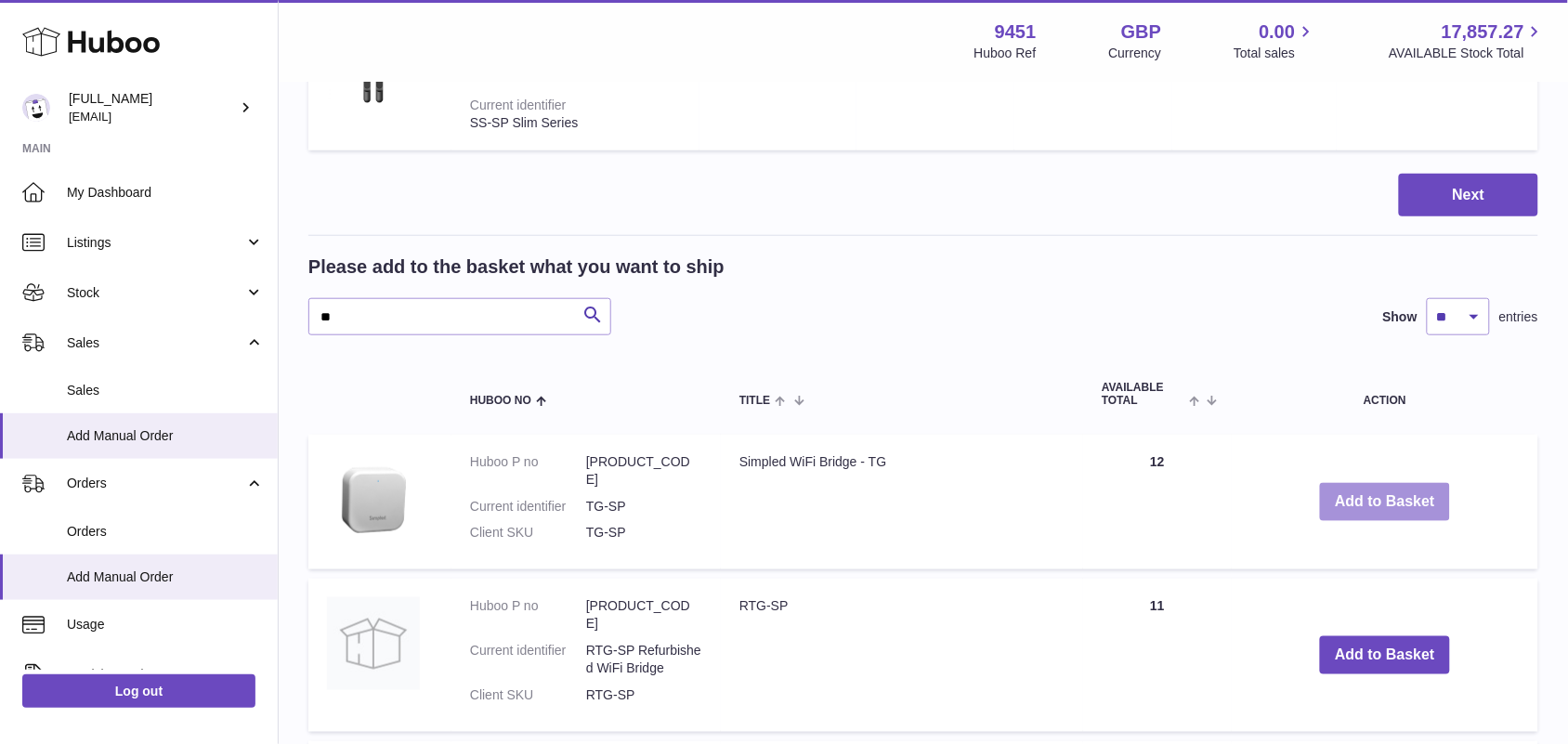 click on "Add to Basket" at bounding box center (1385, 502) 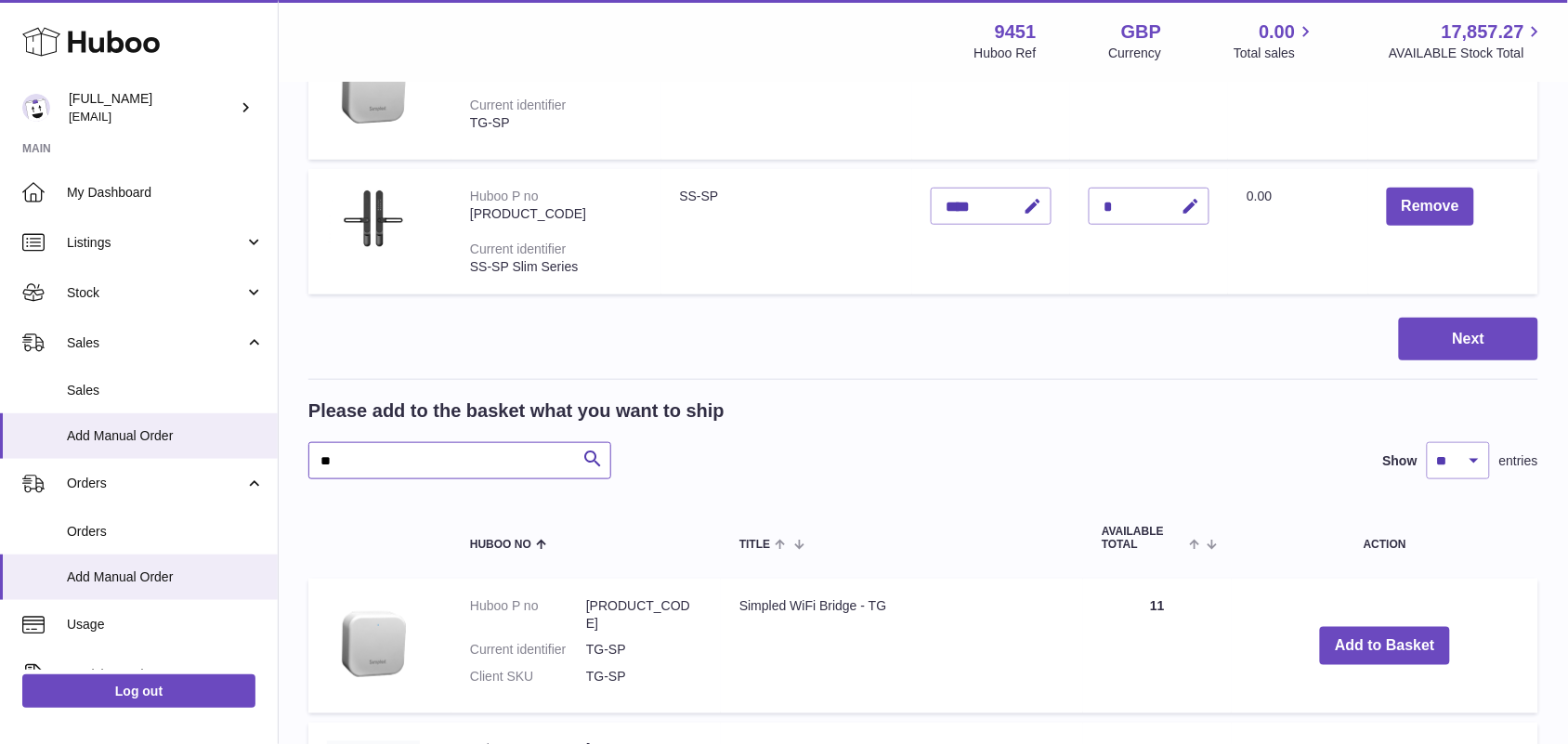 click on "**" at bounding box center (460, 461) 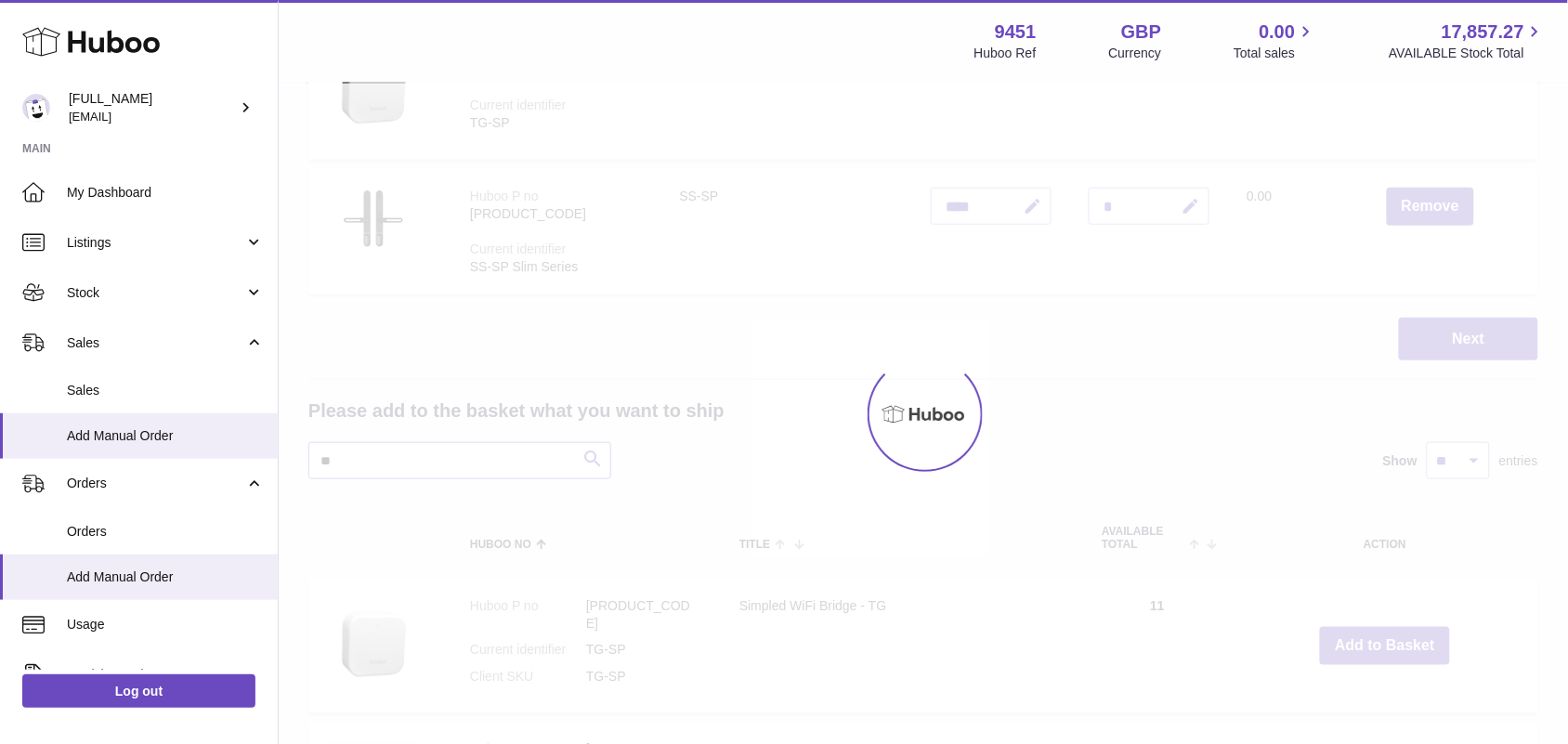 type on "**" 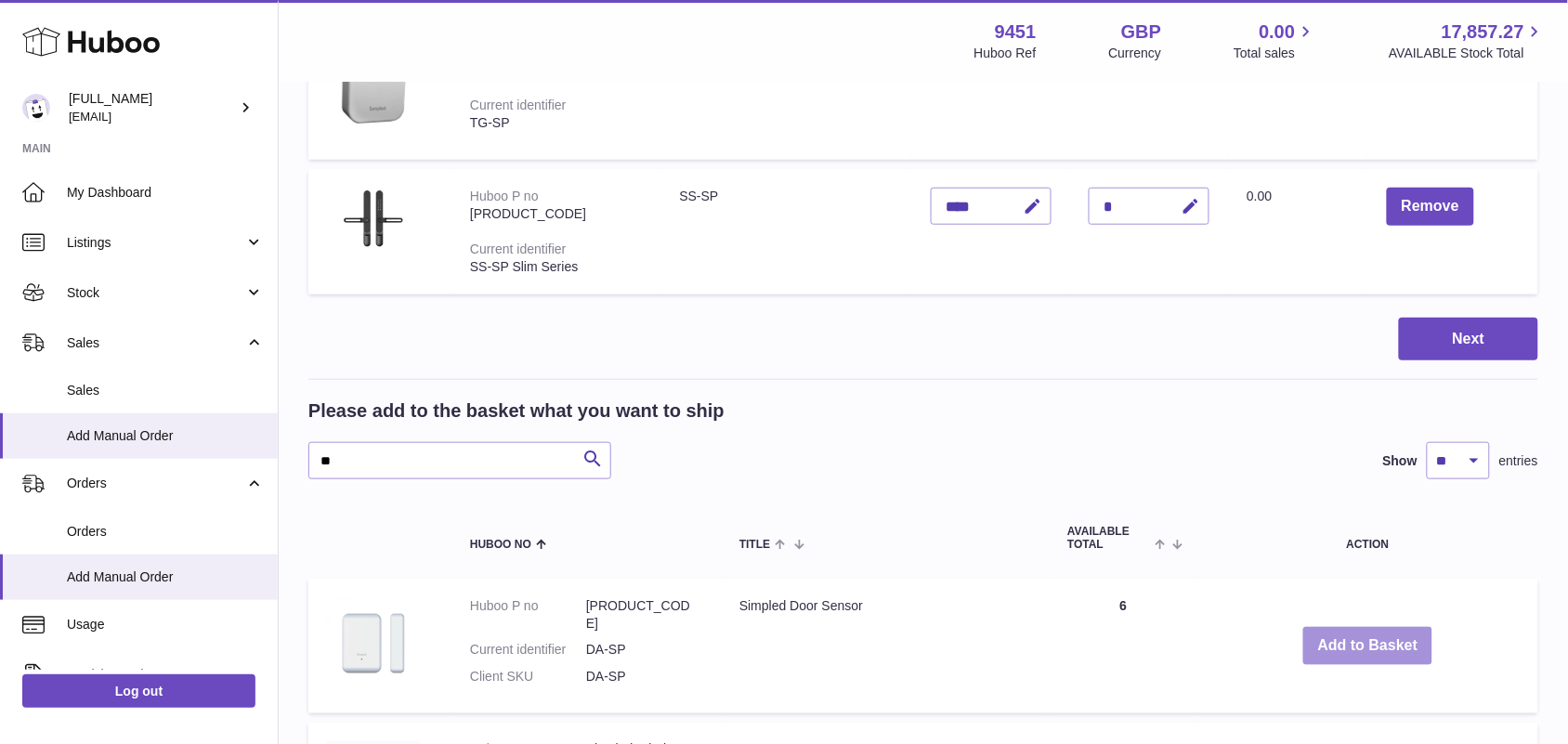click on "Add to Basket" at bounding box center (1368, 646) 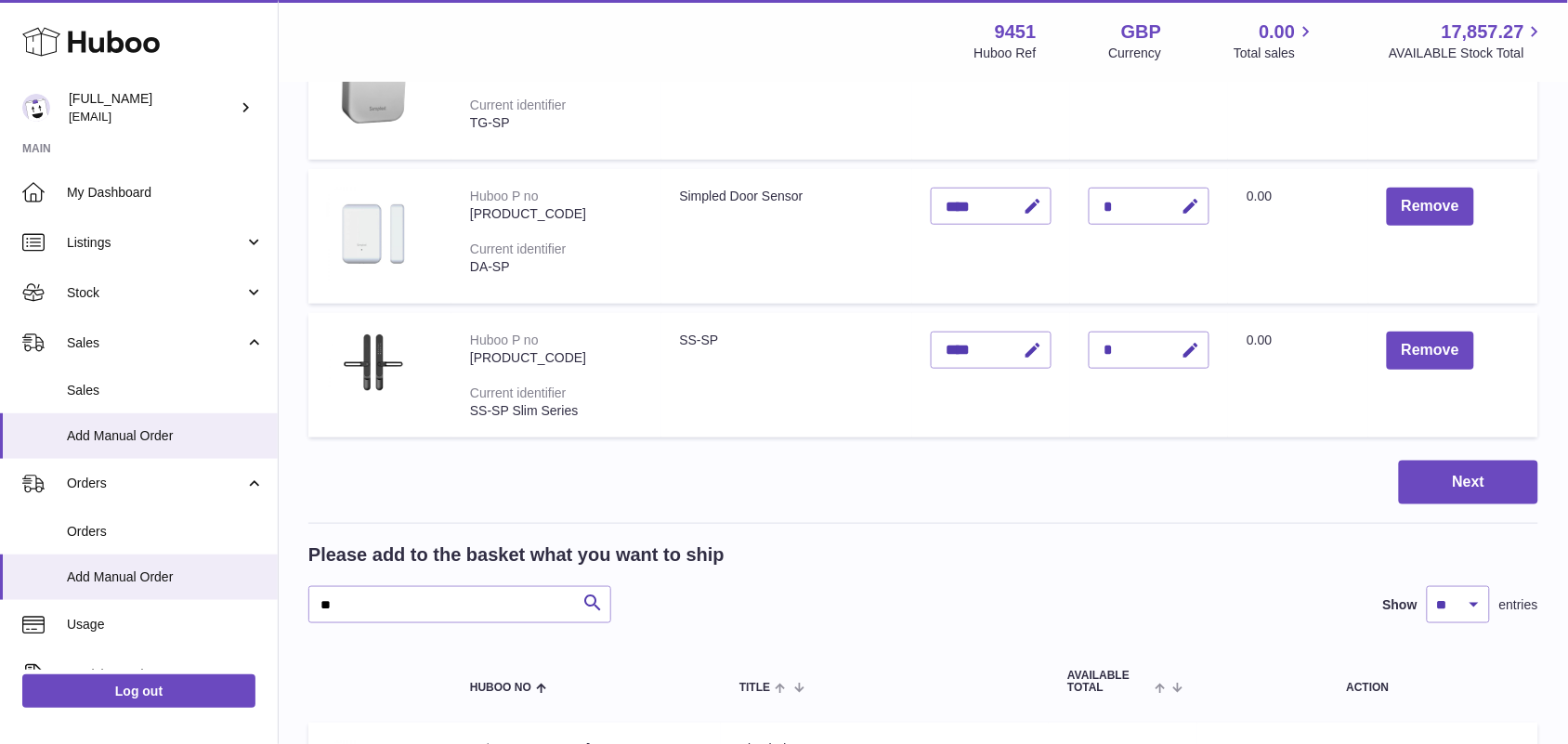 type 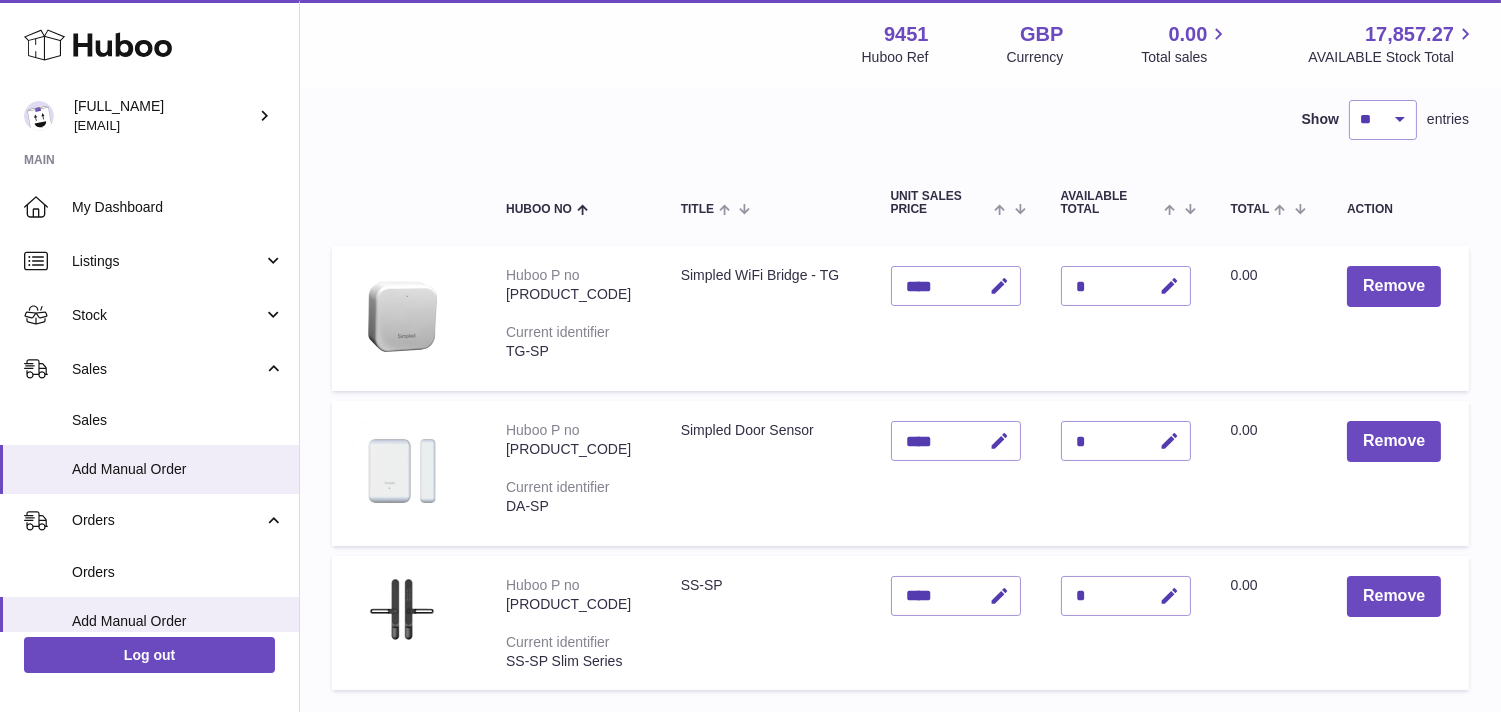 scroll, scrollTop: 141, scrollLeft: 0, axis: vertical 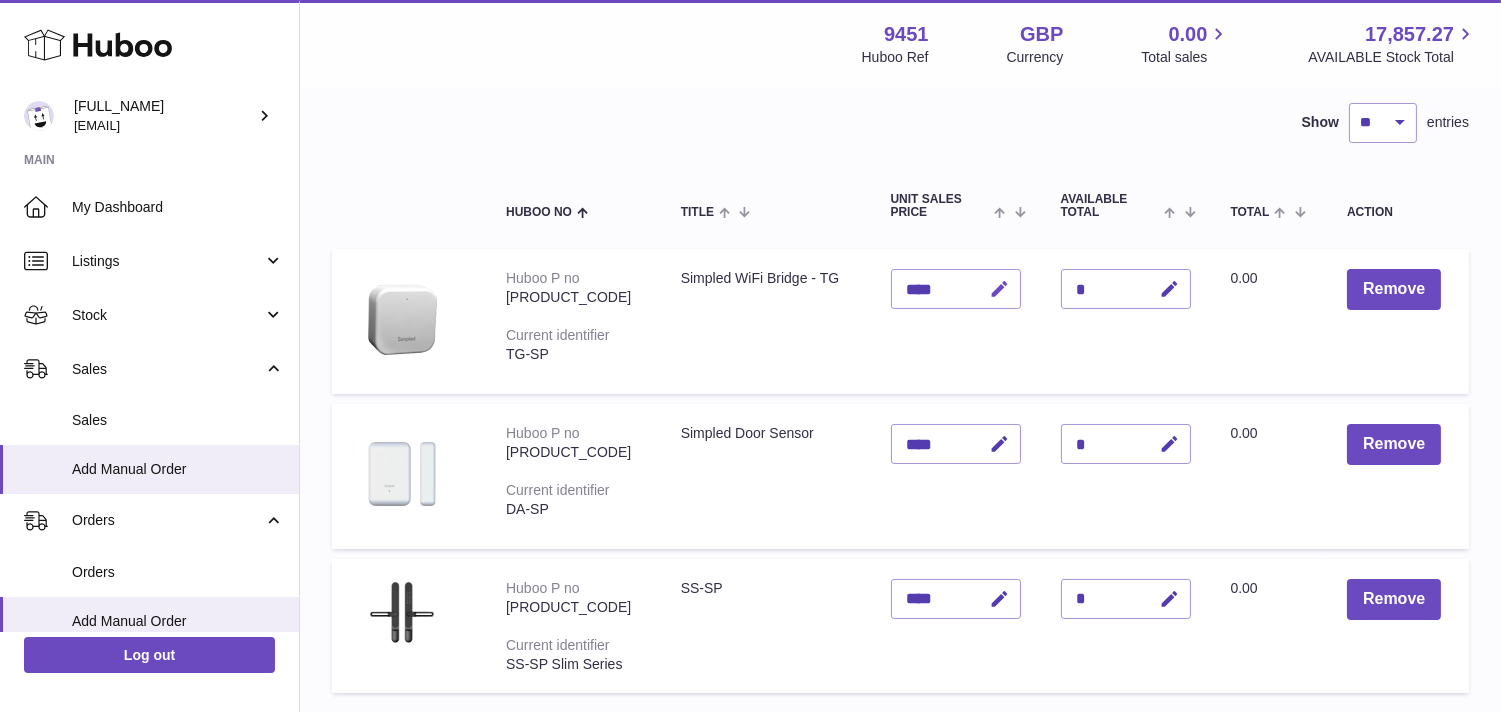 click at bounding box center (1000, 289) 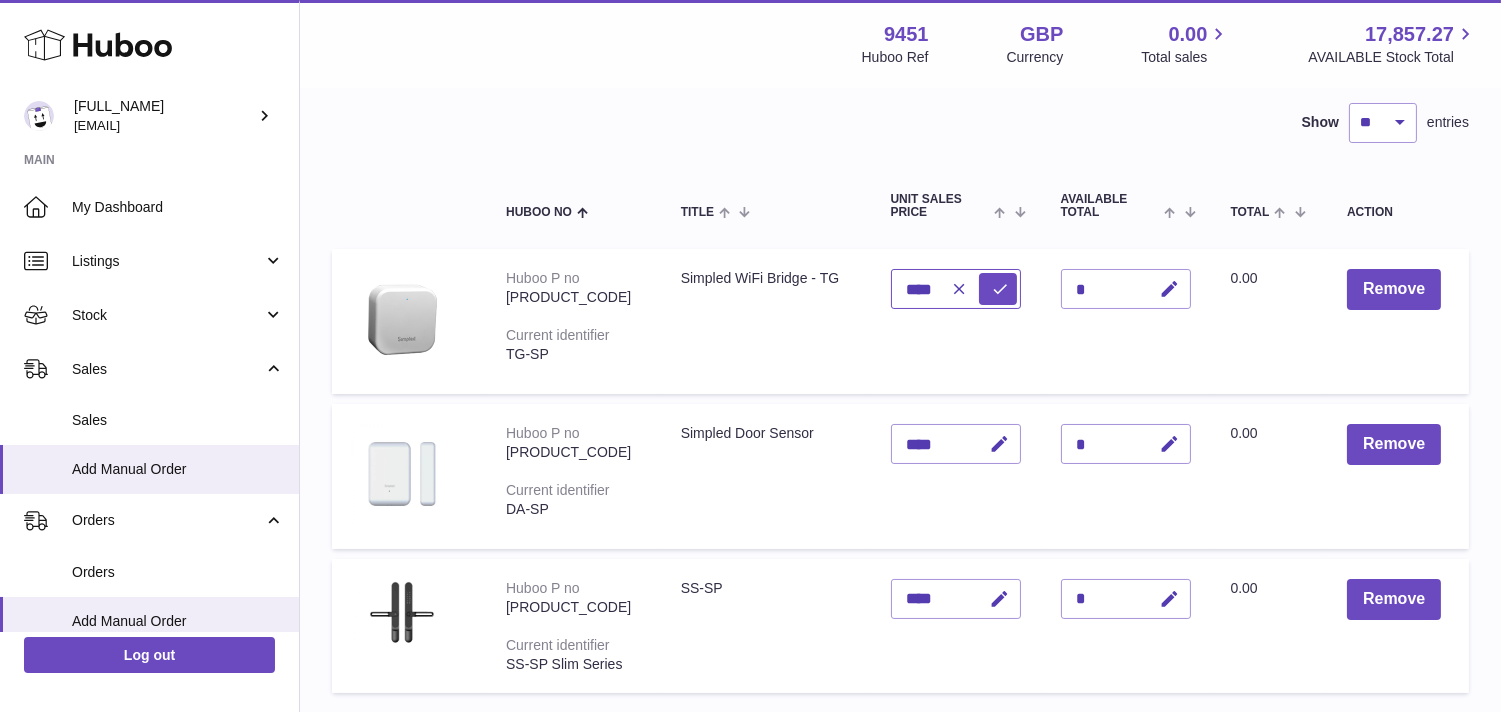click on "****" at bounding box center [956, 289] 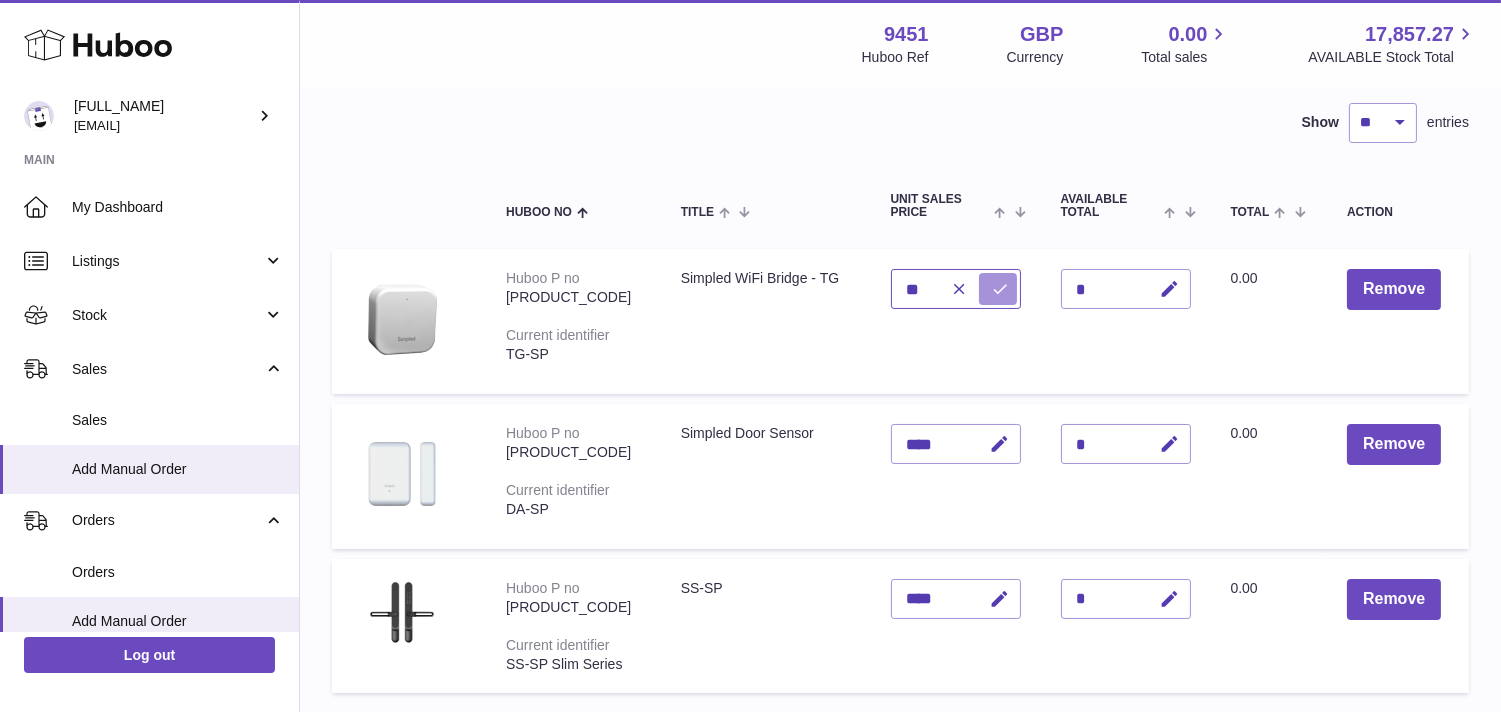type on "**" 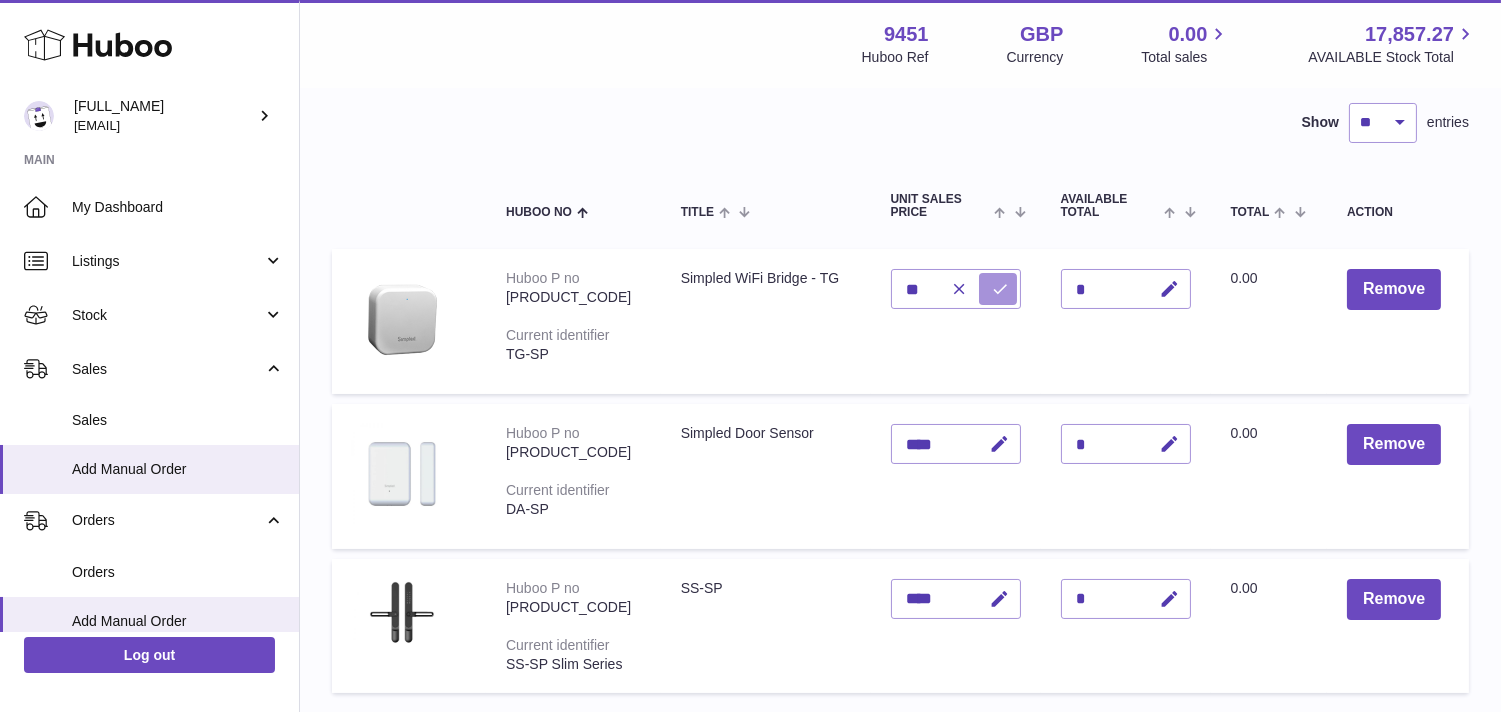 click at bounding box center (1001, 289) 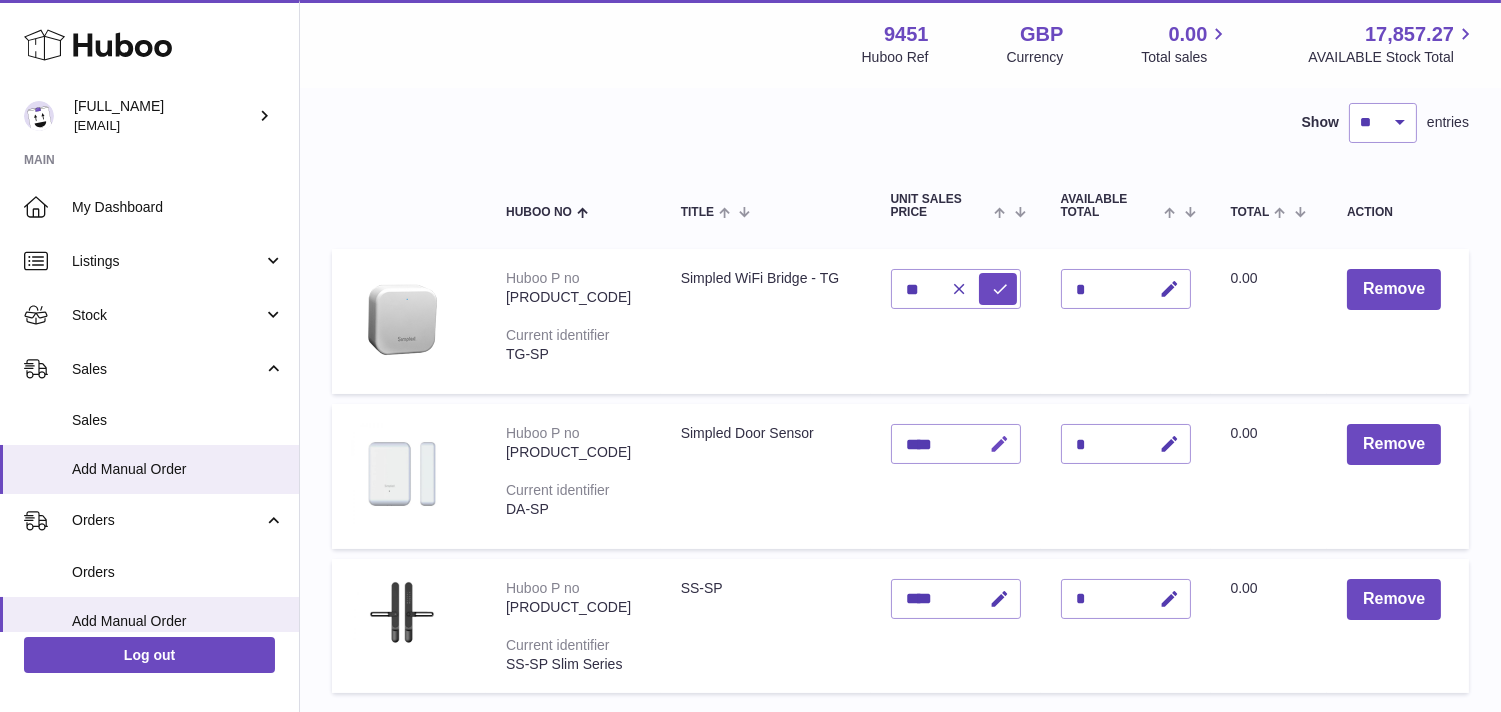 click at bounding box center [1000, 444] 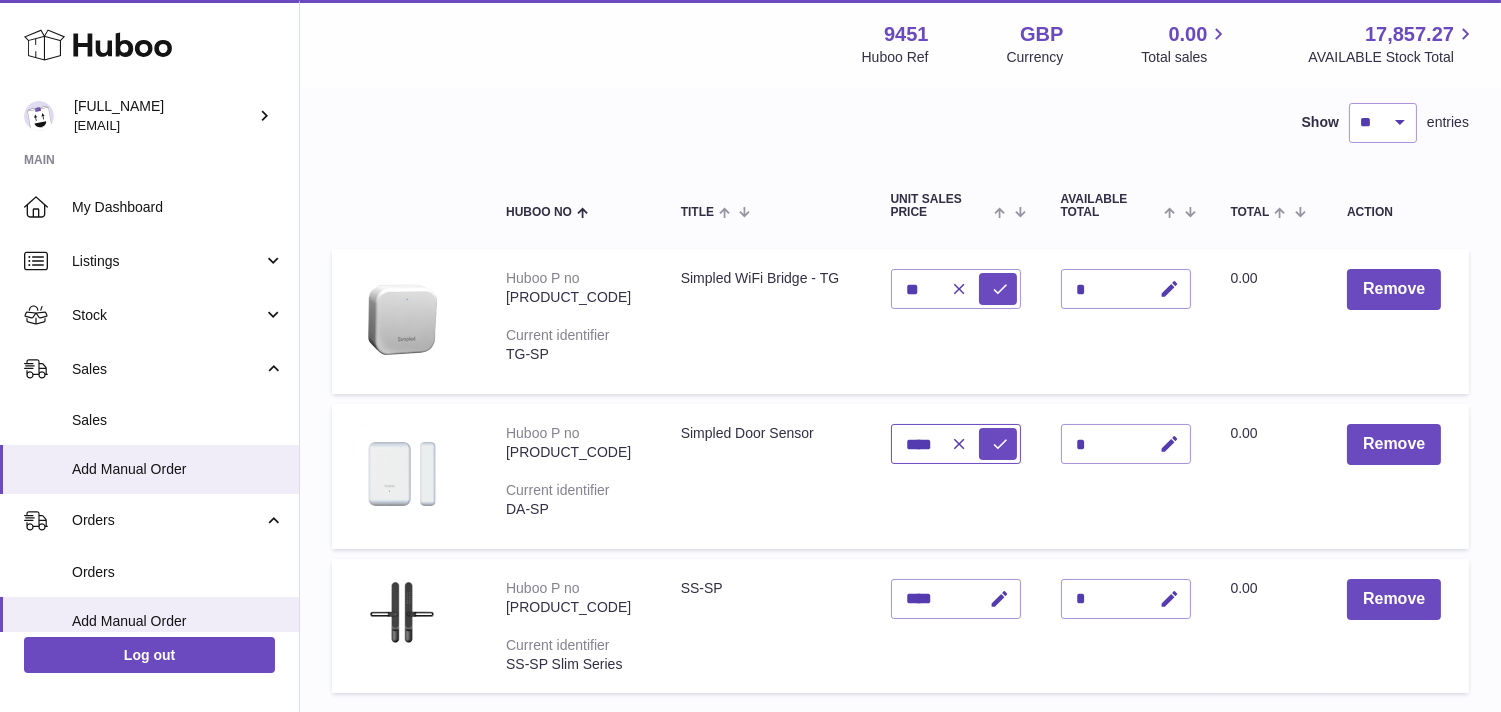 click on "****" at bounding box center [956, 444] 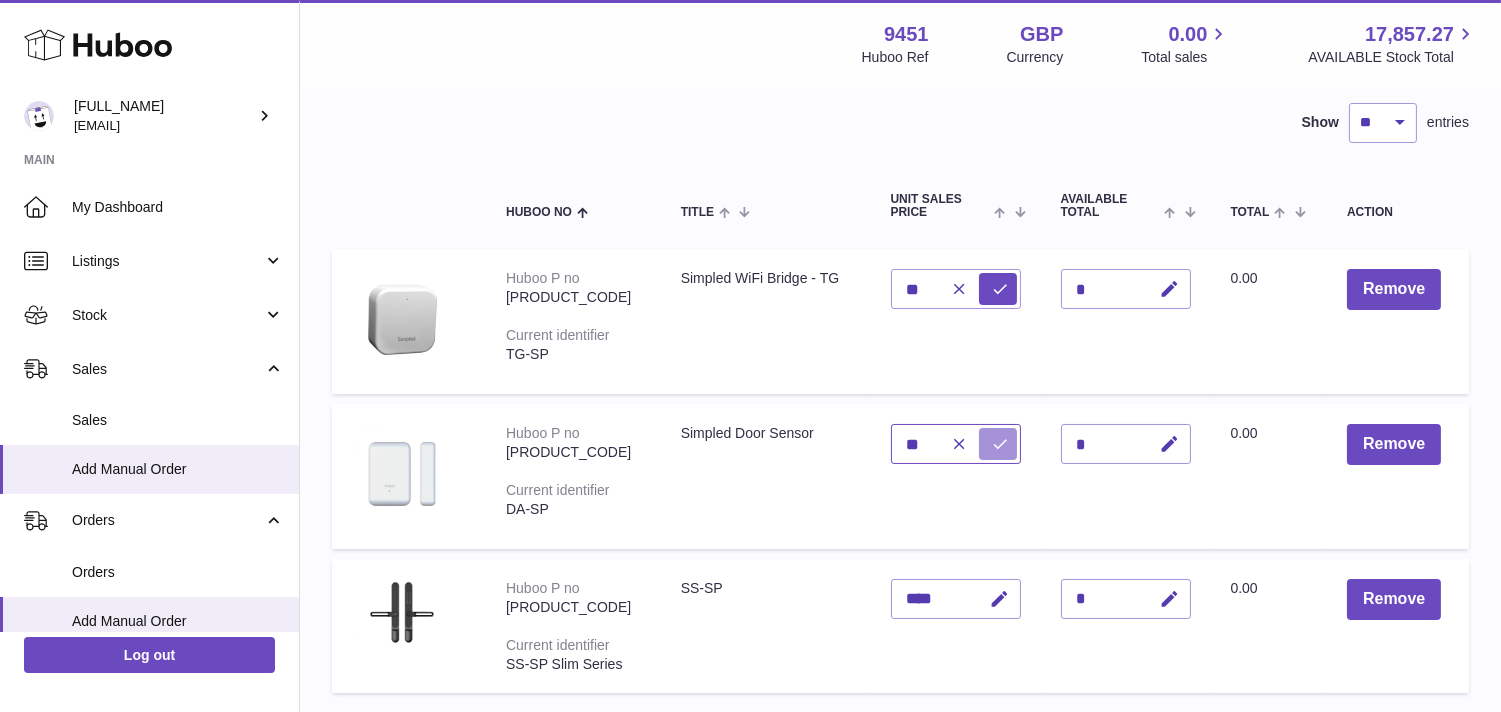 type on "**" 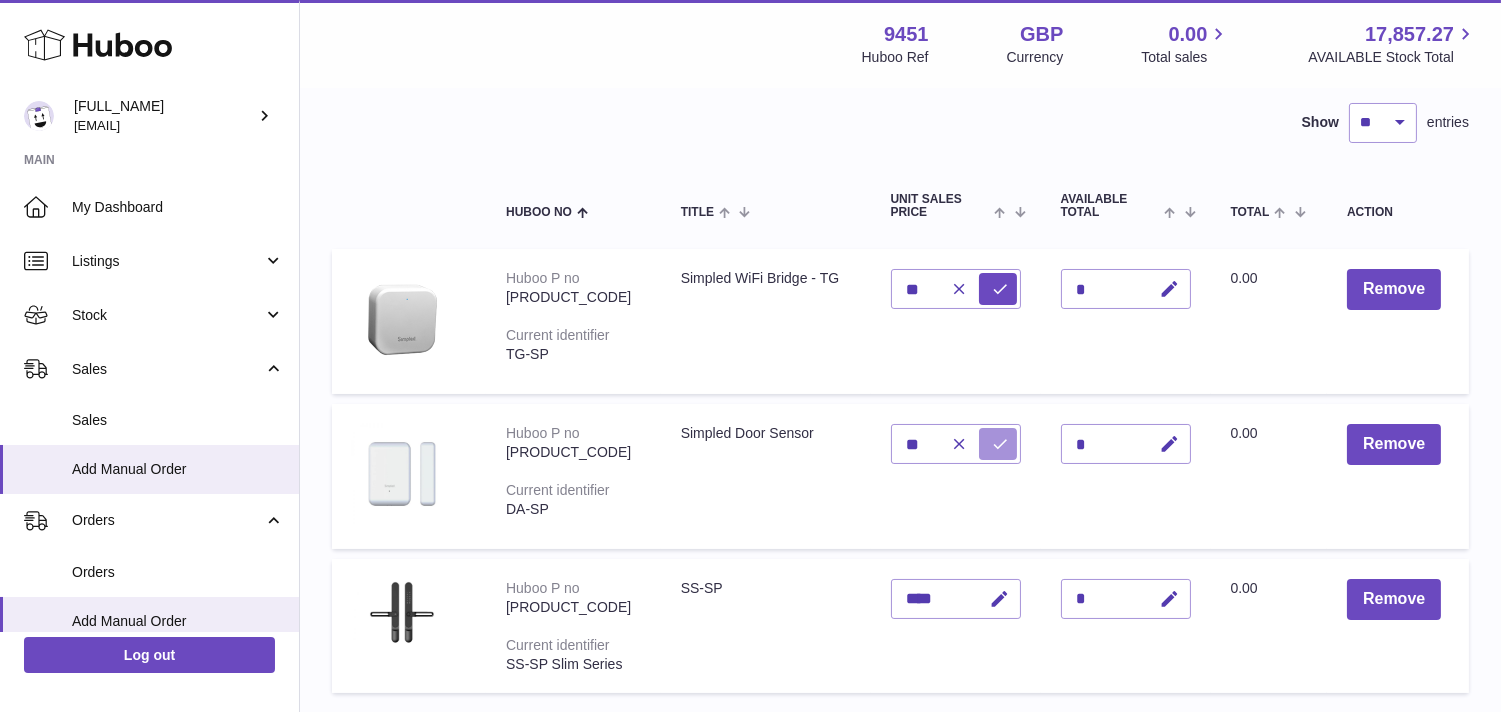 click at bounding box center [998, 444] 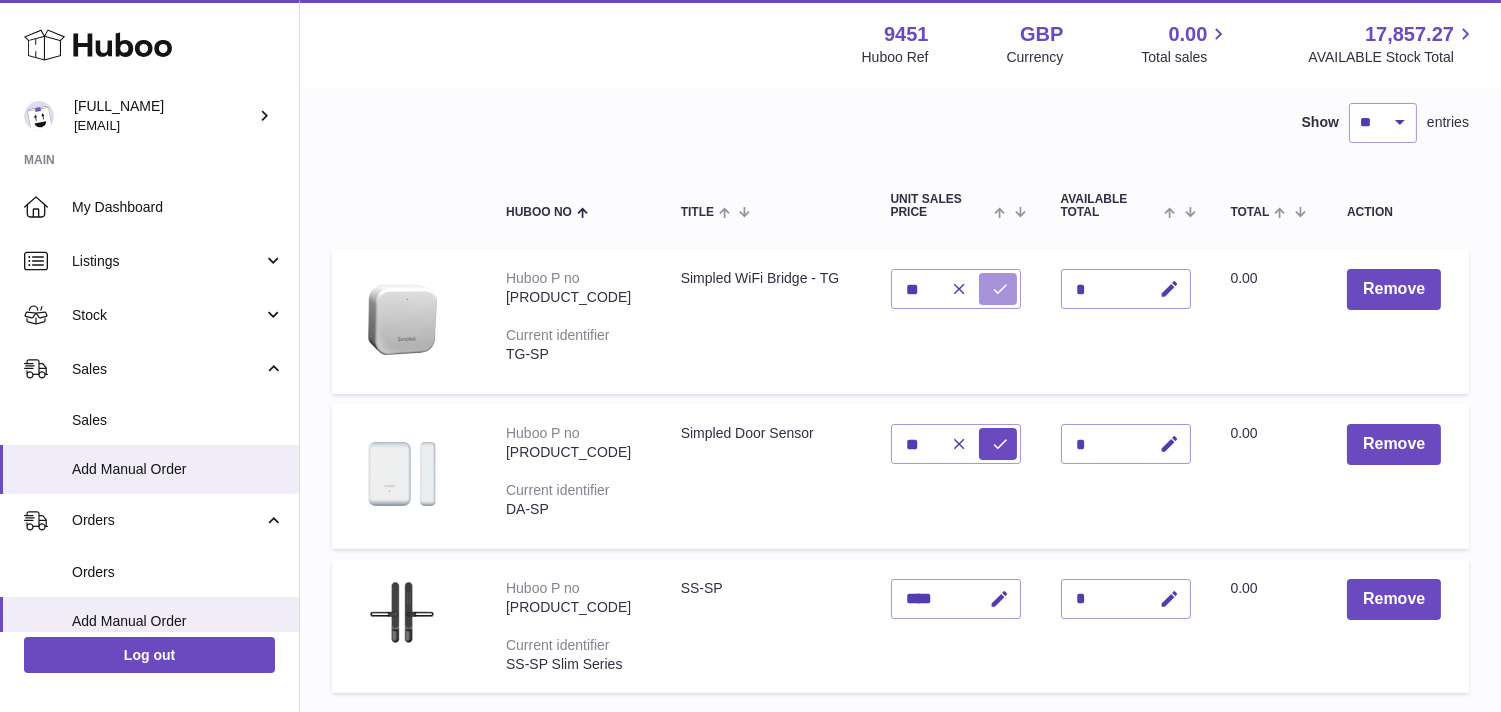 click at bounding box center [1001, 289] 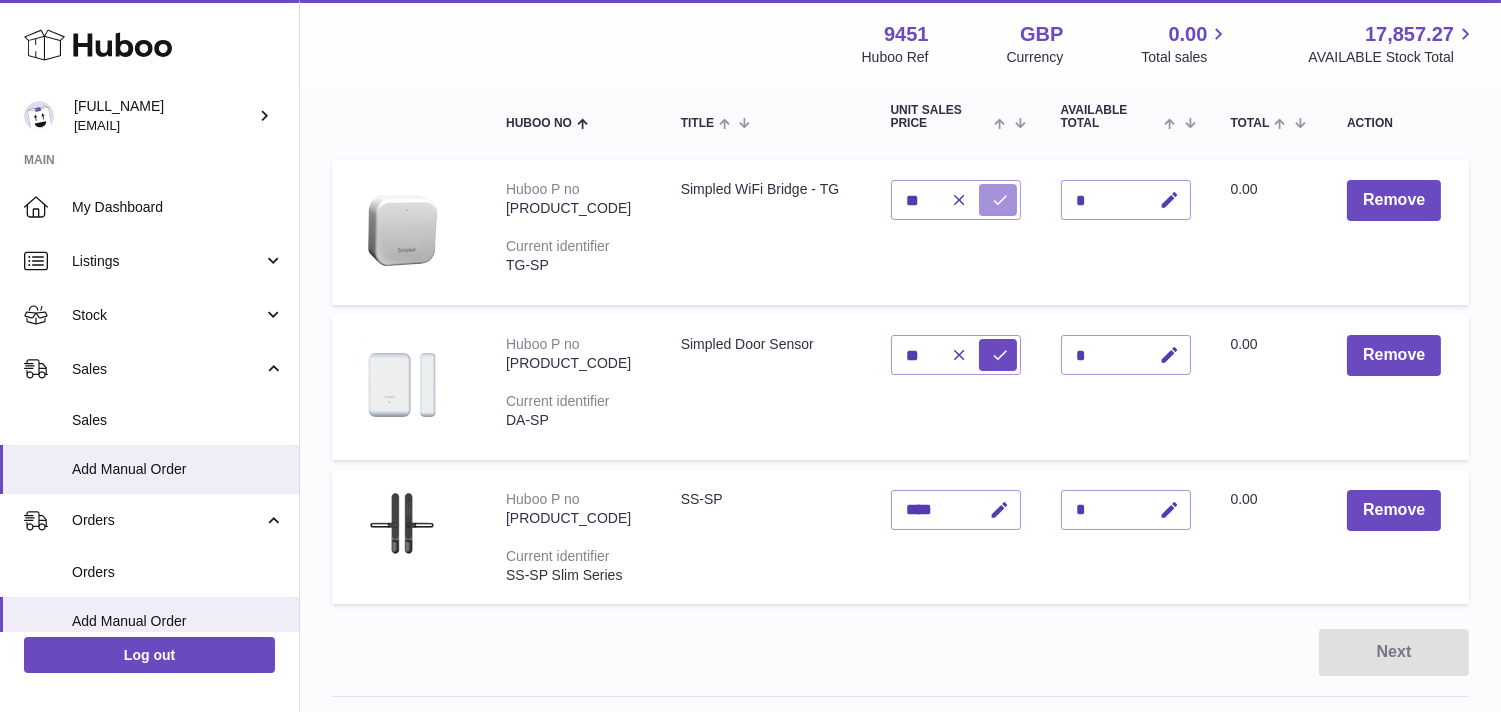 scroll, scrollTop: 363, scrollLeft: 0, axis: vertical 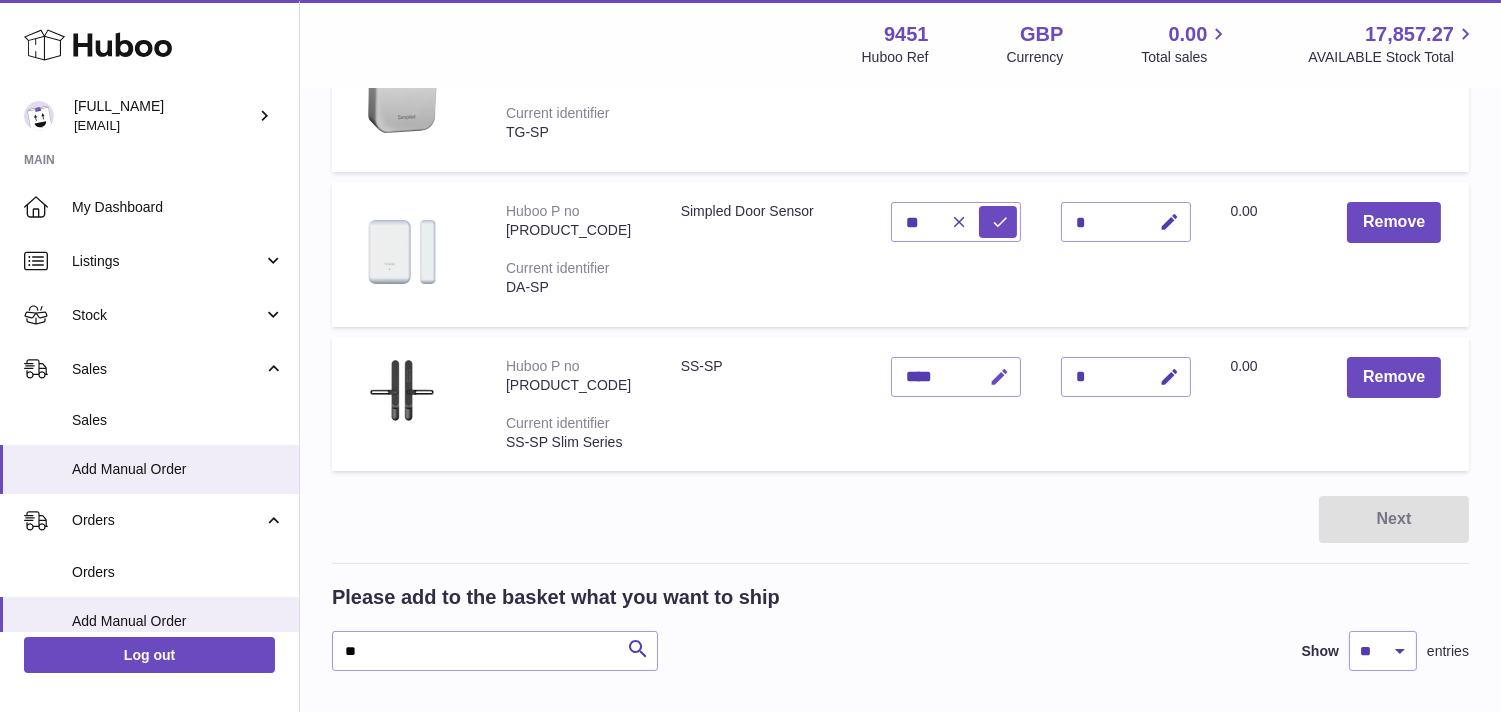 click at bounding box center (1000, 377) 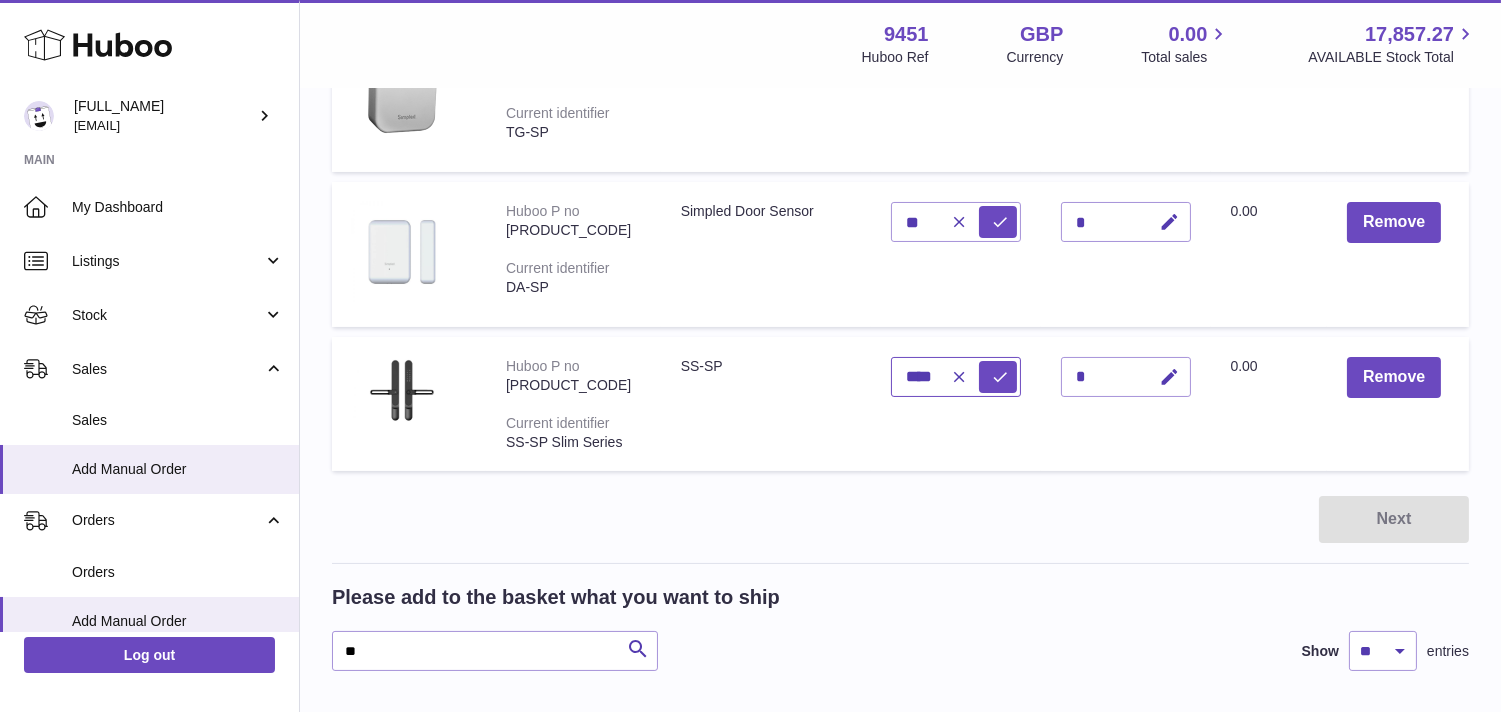 click on "****" at bounding box center [956, 377] 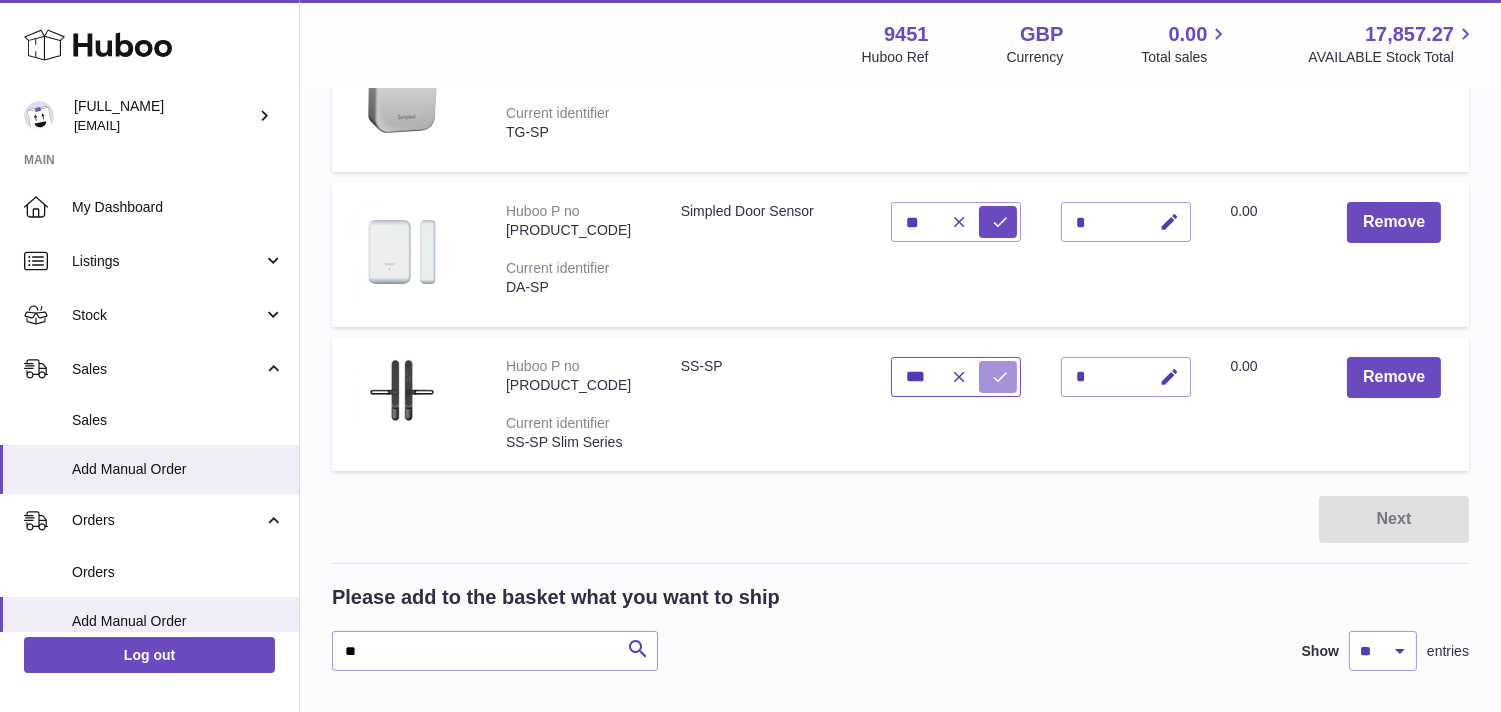 type on "***" 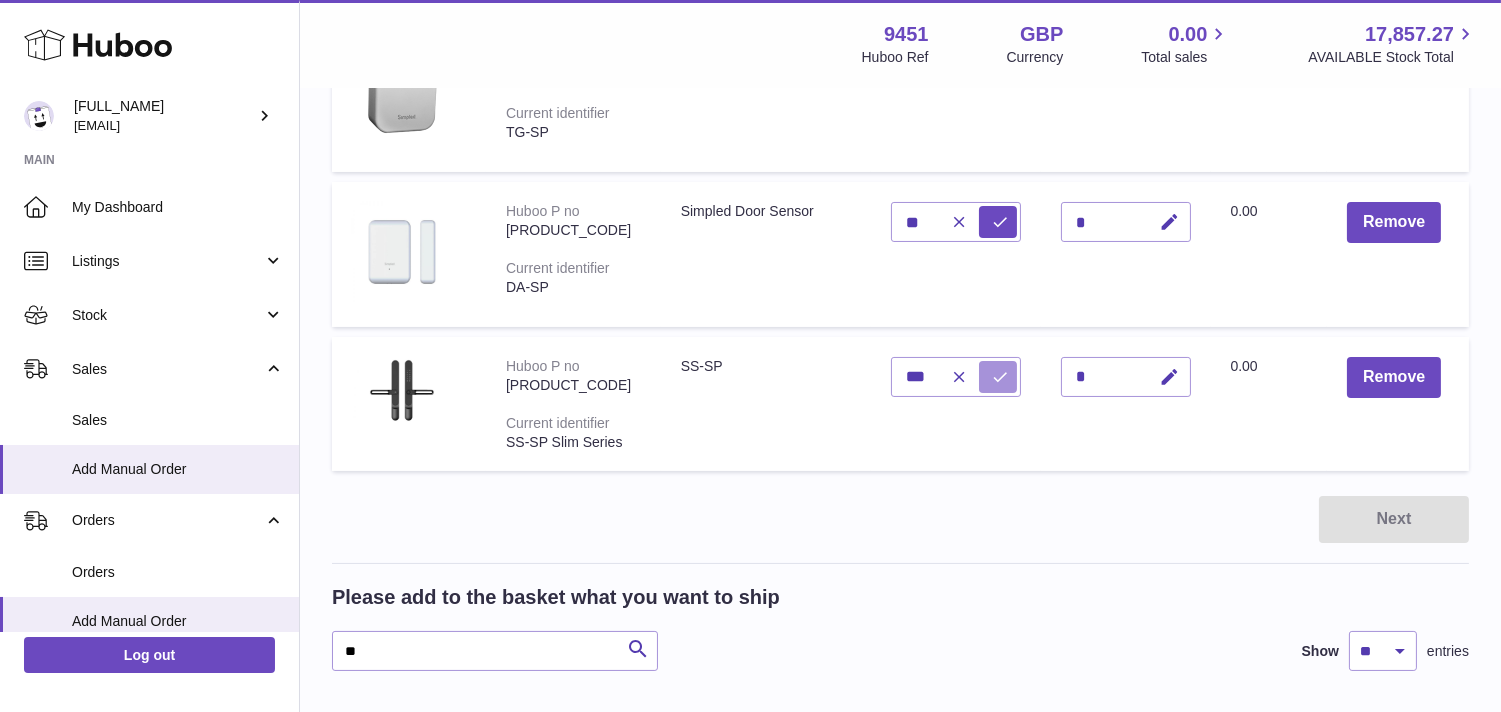 click at bounding box center [1001, 377] 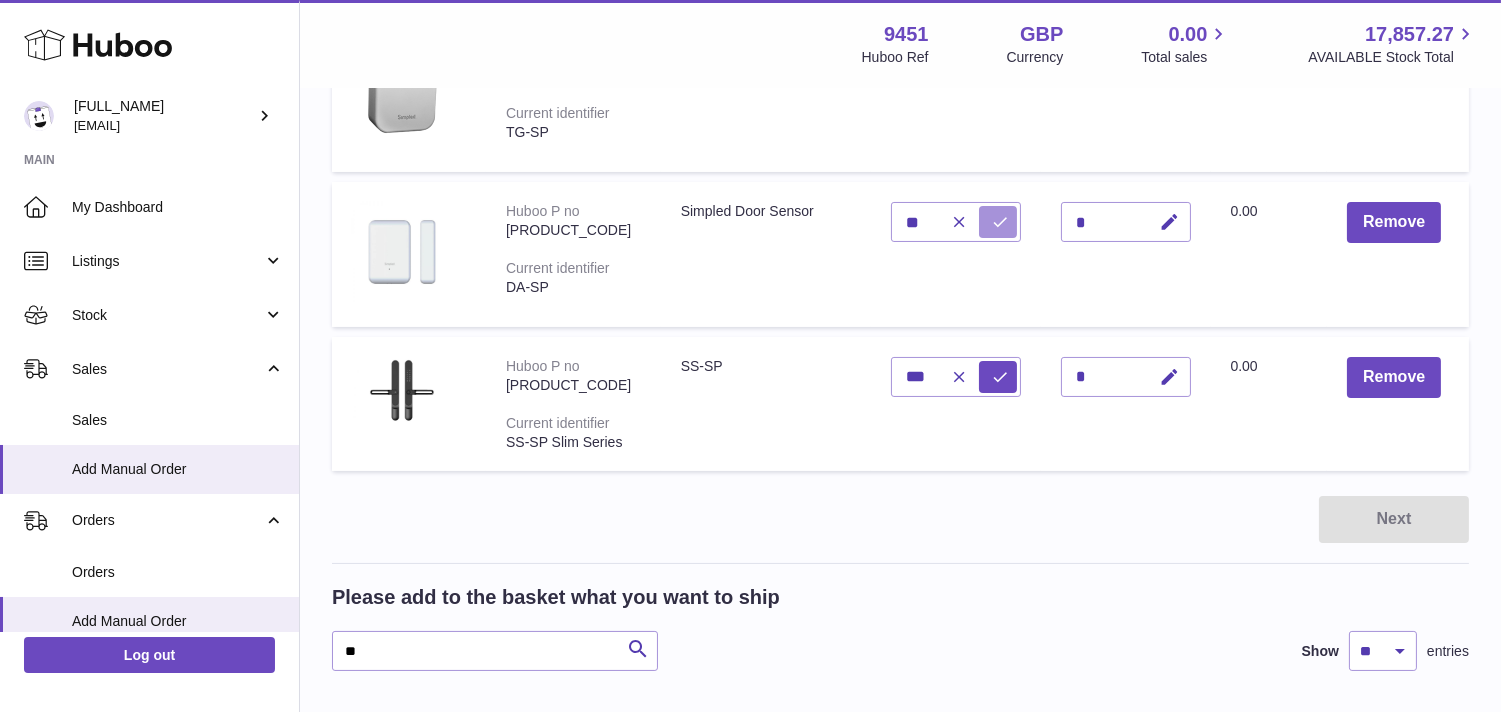 click at bounding box center (1001, 222) 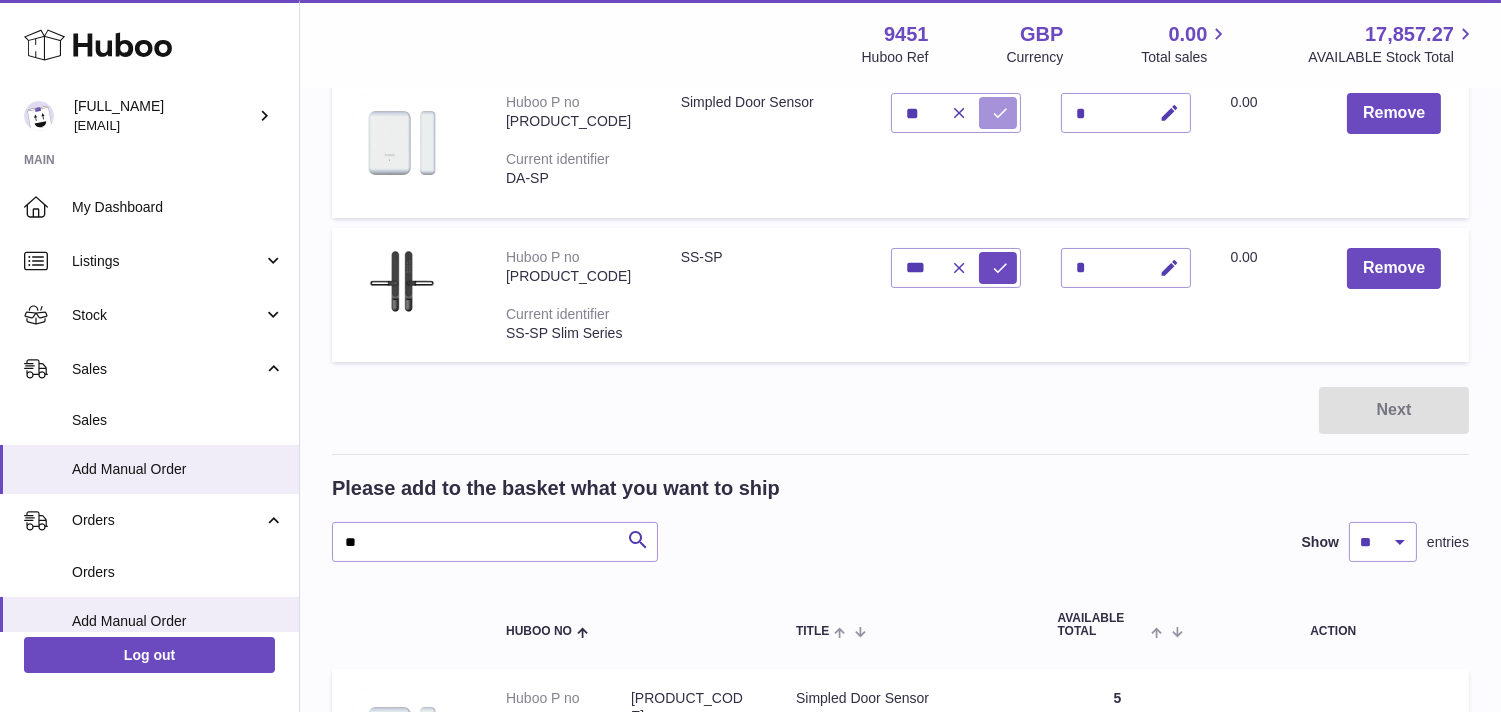 scroll, scrollTop: 474, scrollLeft: 0, axis: vertical 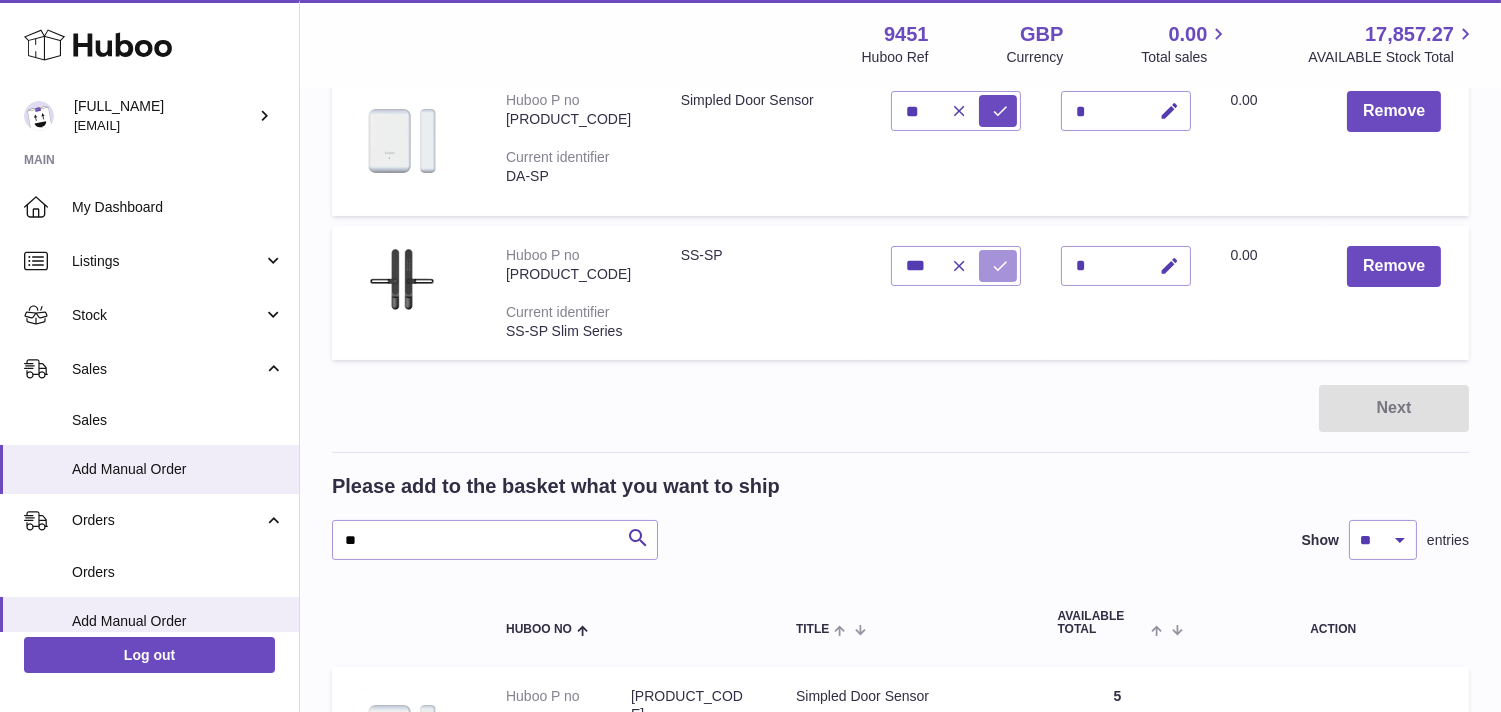 click at bounding box center (998, 266) 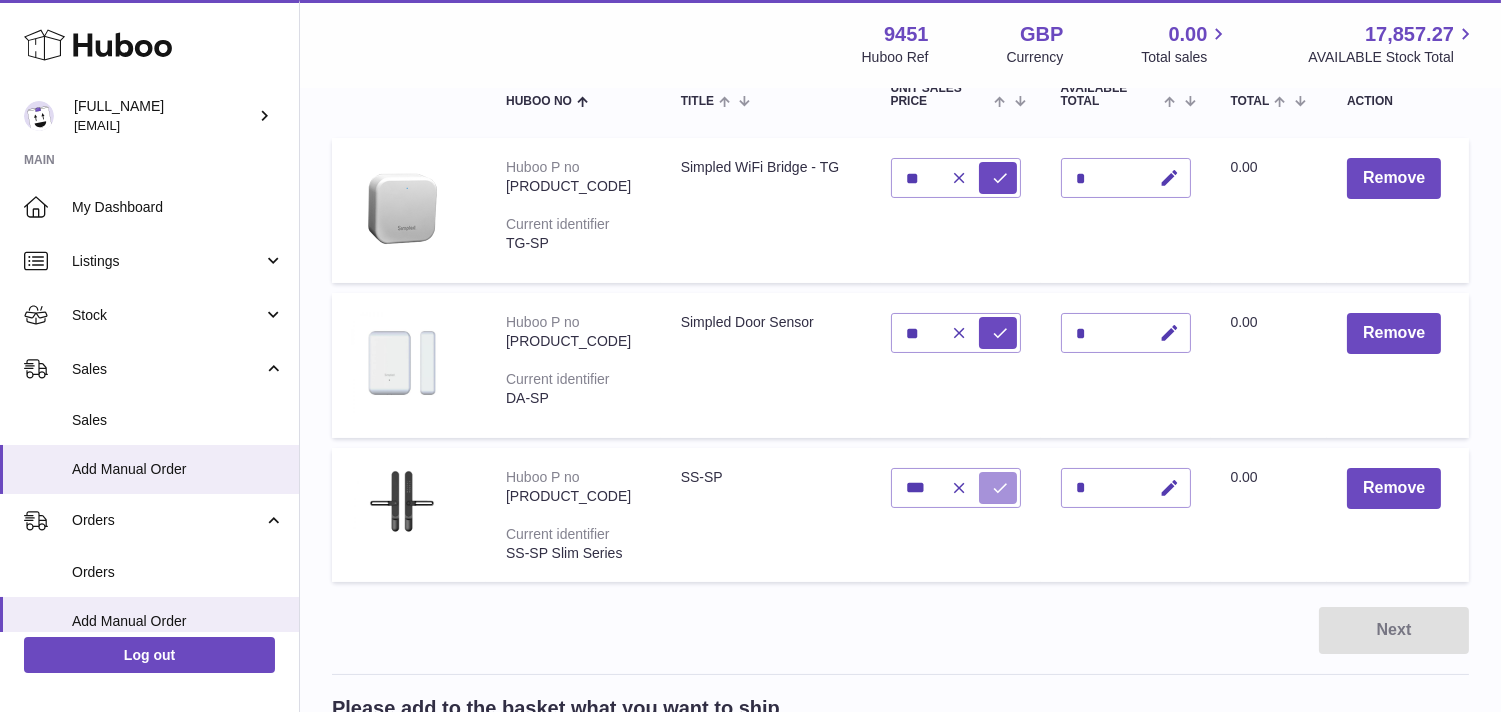 scroll, scrollTop: 474, scrollLeft: 0, axis: vertical 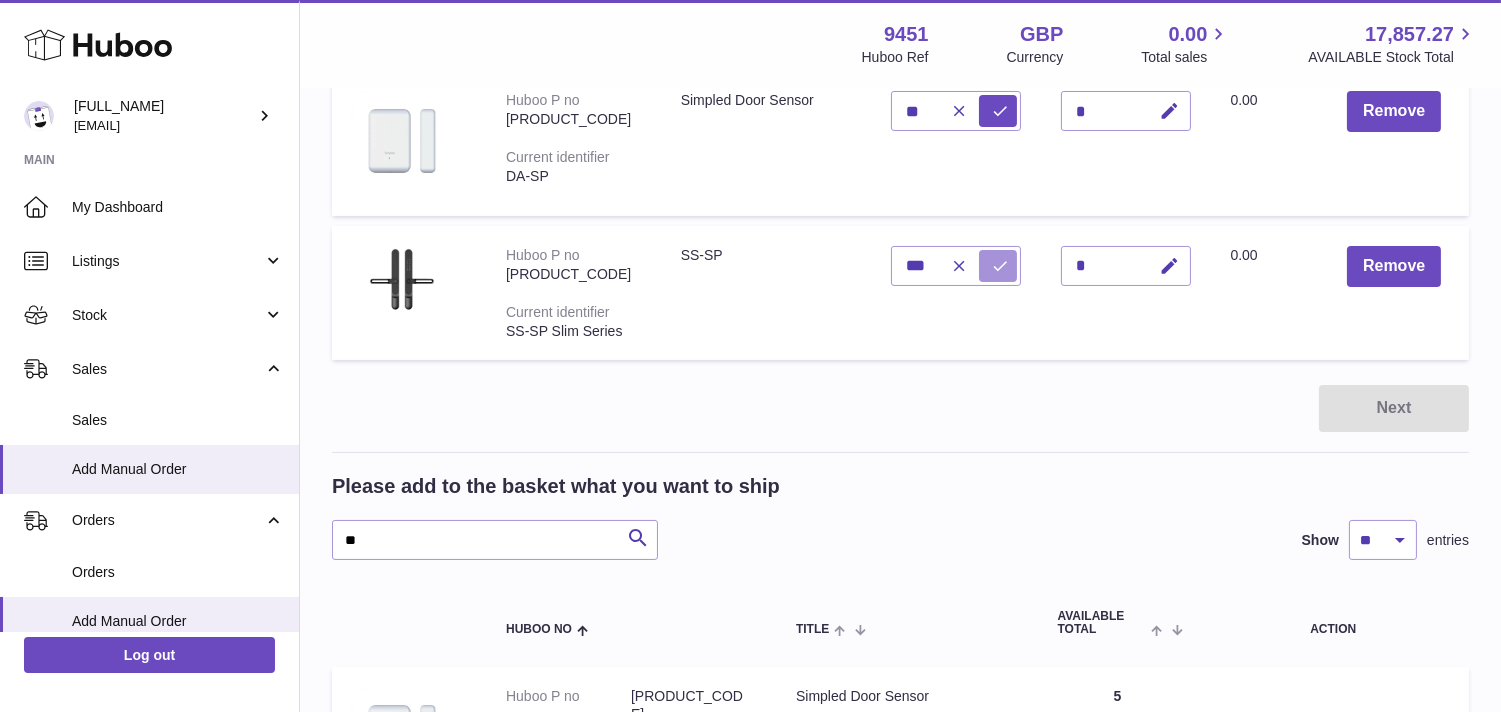 click at bounding box center [1001, 266] 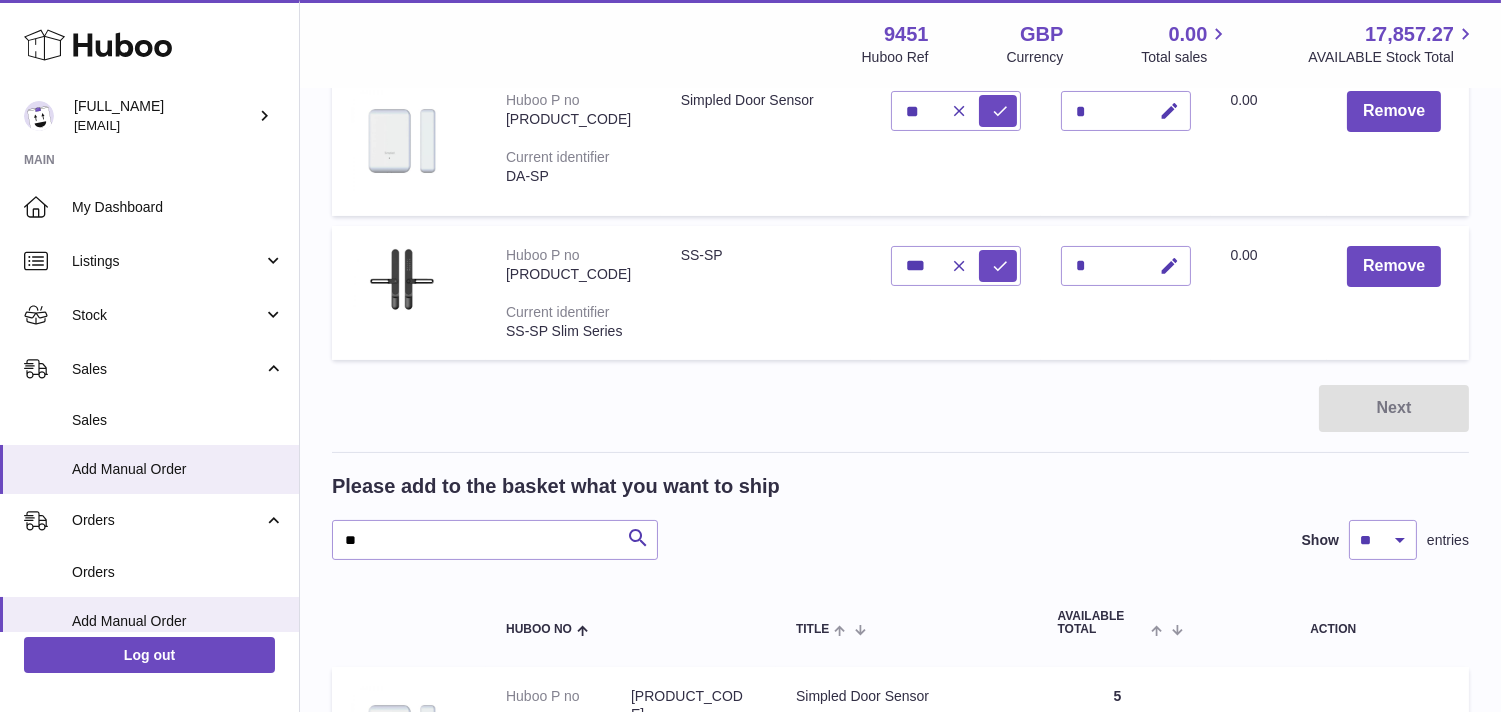 click on "Items in basket
Show
** ** ** ***
entries
Huboo no       Title       Unit Sales Price       AVAILABLE Total       Total
Action
Huboo P no   [PRODUCT_CODE]   Current identifier   TG-SP
Simpled WiFi Bridge - TG
Unit Sales Price
**
Quantity
*
Total   0.00
Remove
Huboo P no   [PRODUCT_CODE]   Current identifier   DA-SP
Simpled Door Sensor
Unit Sales Price
**
Quantity
*
Total   0.00
Remove
Huboo P no   [PRODUCT_CODE]   Current identifier   SS-SP Slim Series
SS-SP
***         *" at bounding box center [900, 383] 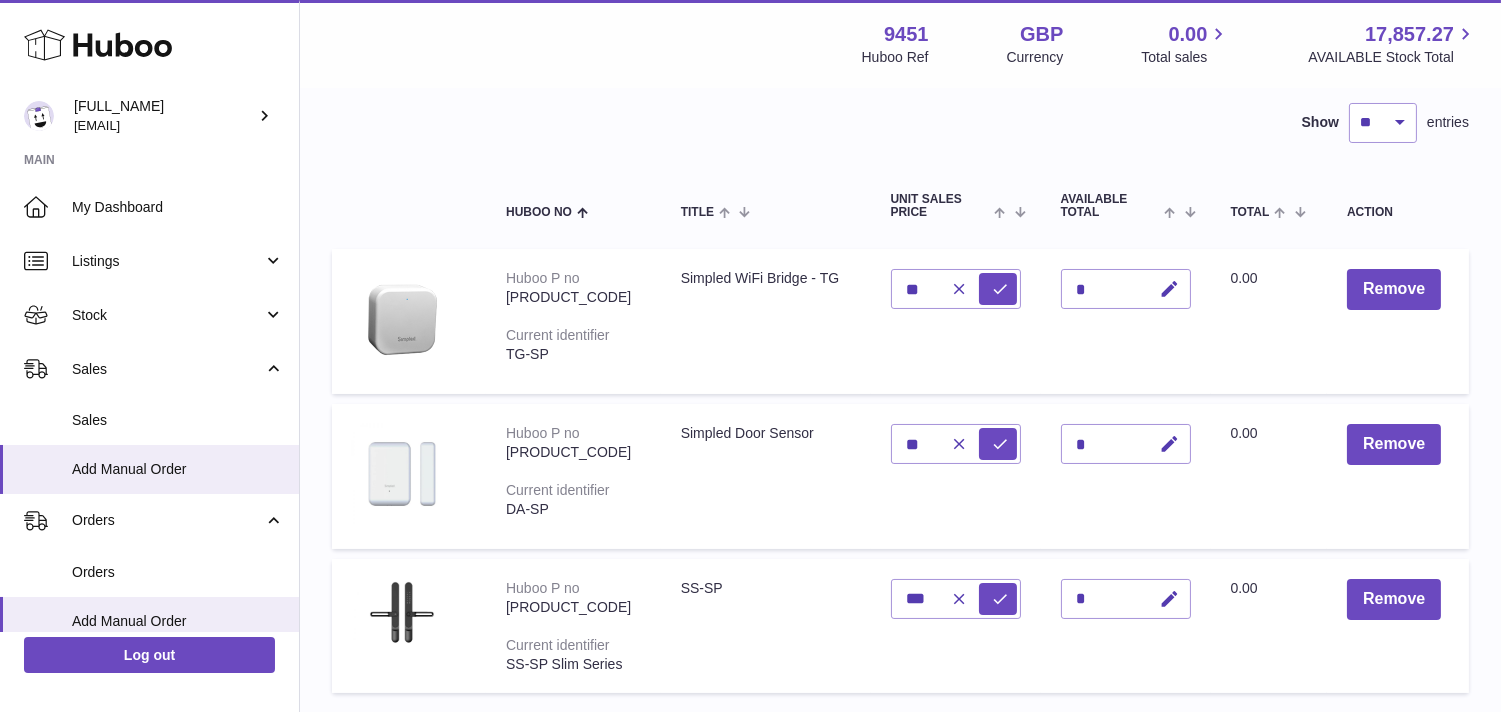 scroll, scrollTop: 363, scrollLeft: 0, axis: vertical 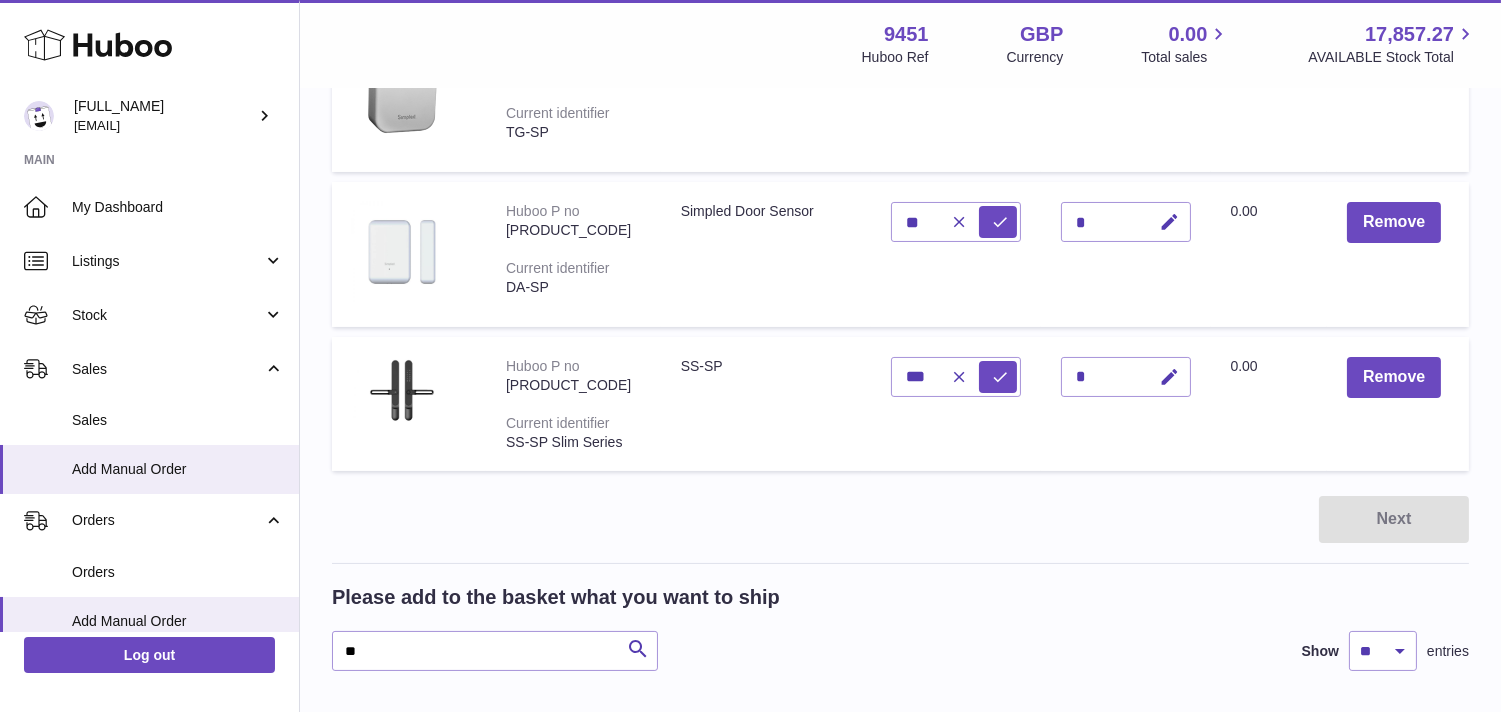 click on "Next" at bounding box center (900, 519) 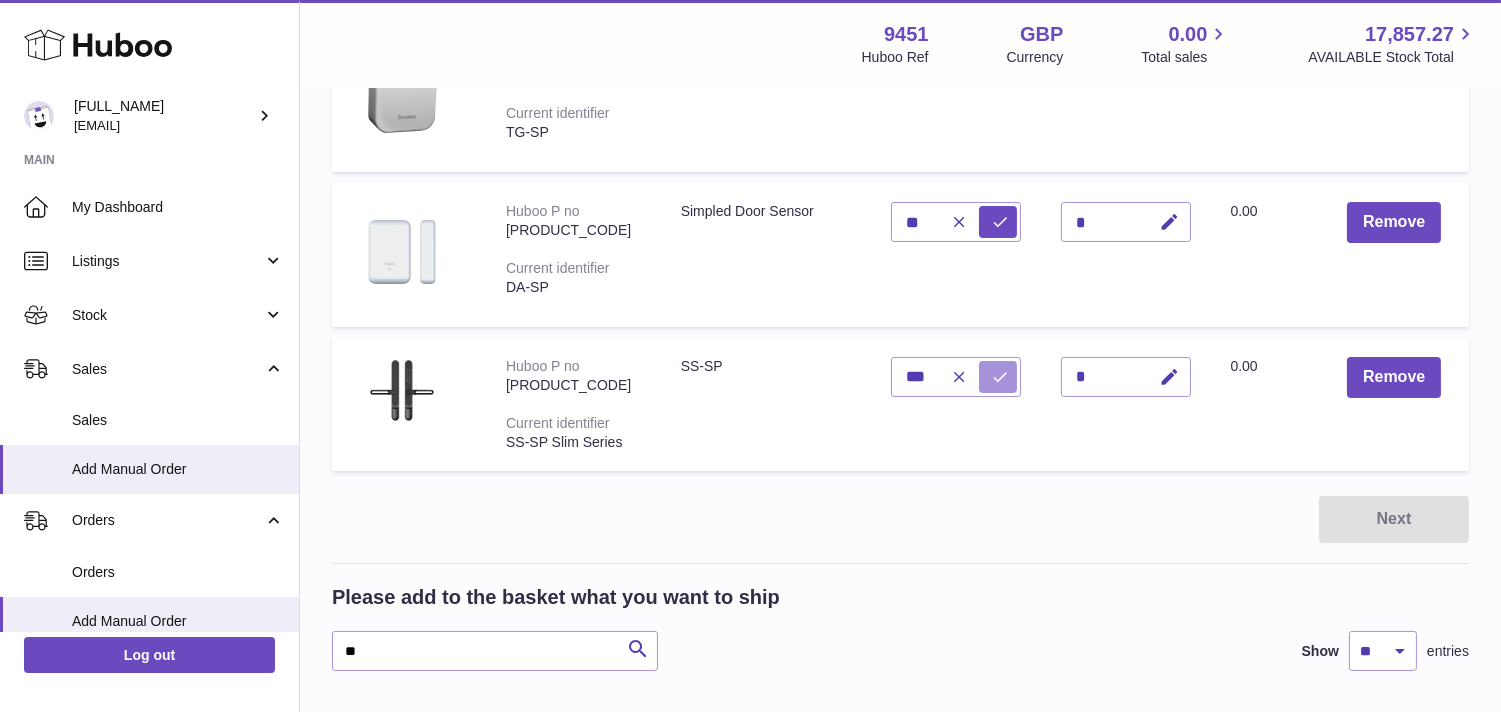 click at bounding box center [1001, 377] 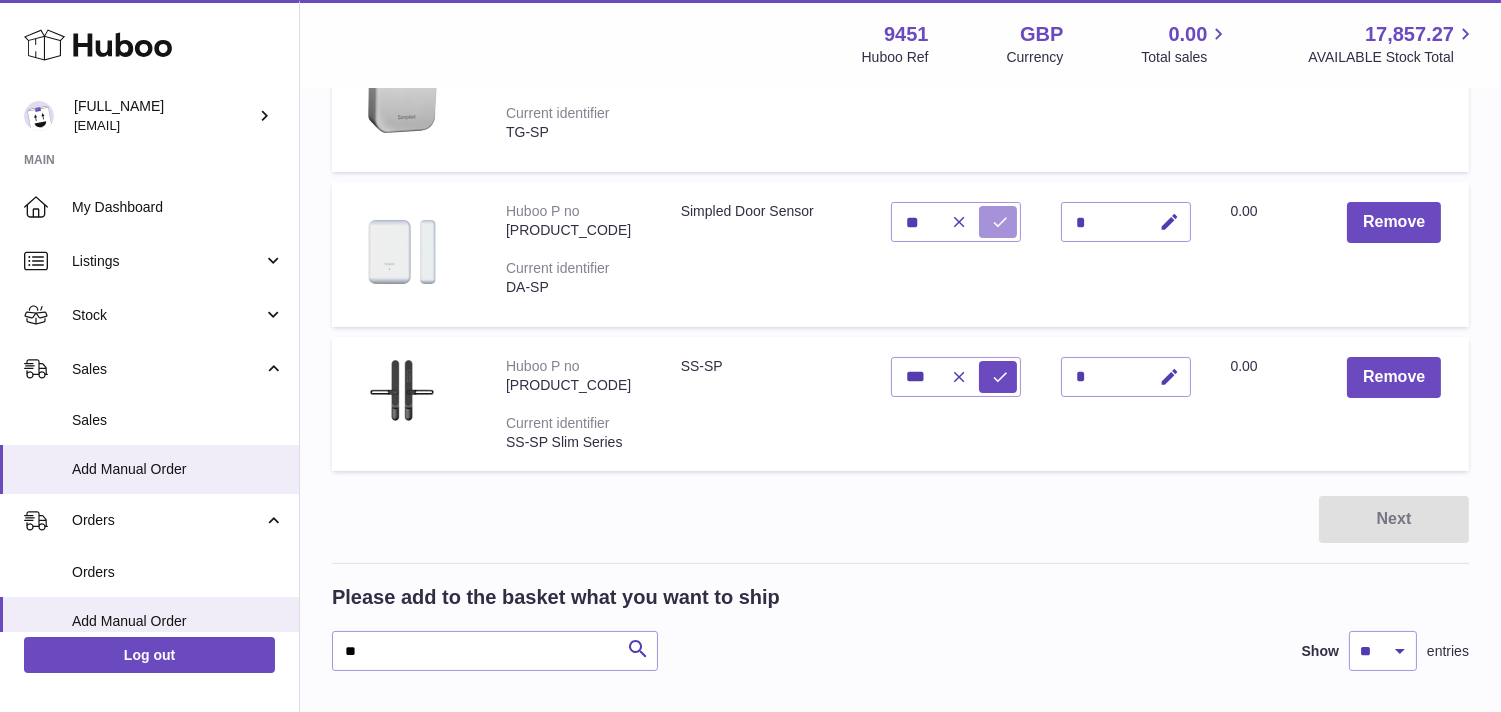click at bounding box center (998, 222) 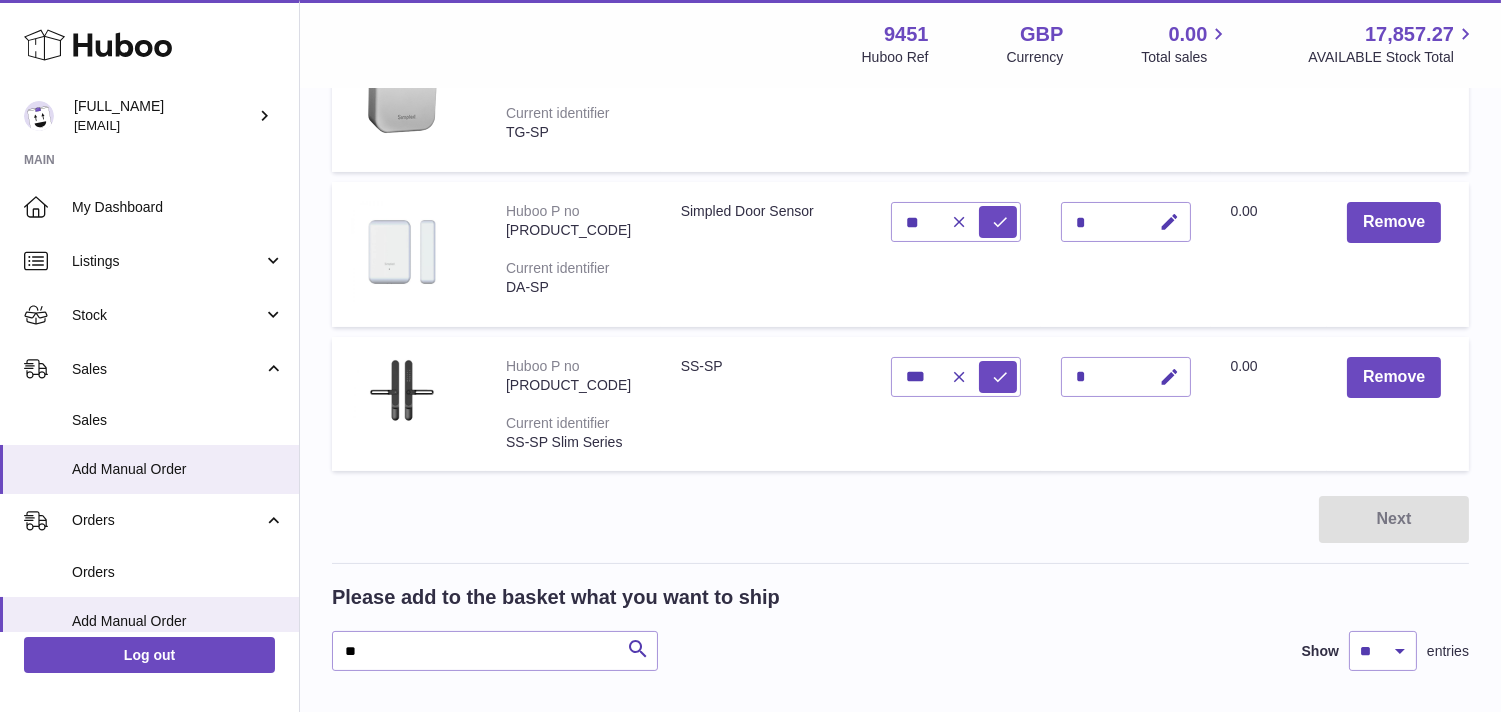 drag, startPoint x: 1008, startPoint y: 296, endPoint x: 784, endPoint y: 516, distance: 313.96814 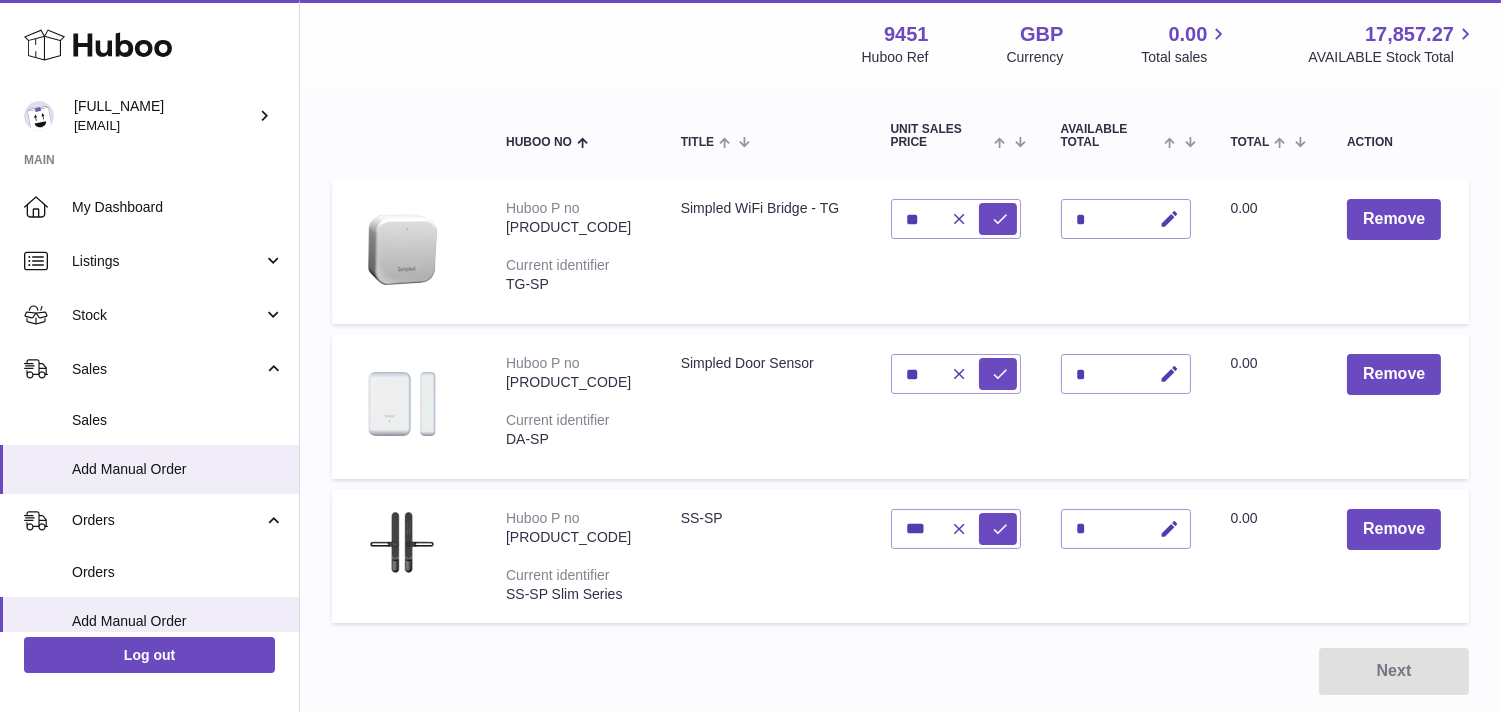 scroll, scrollTop: 0, scrollLeft: 0, axis: both 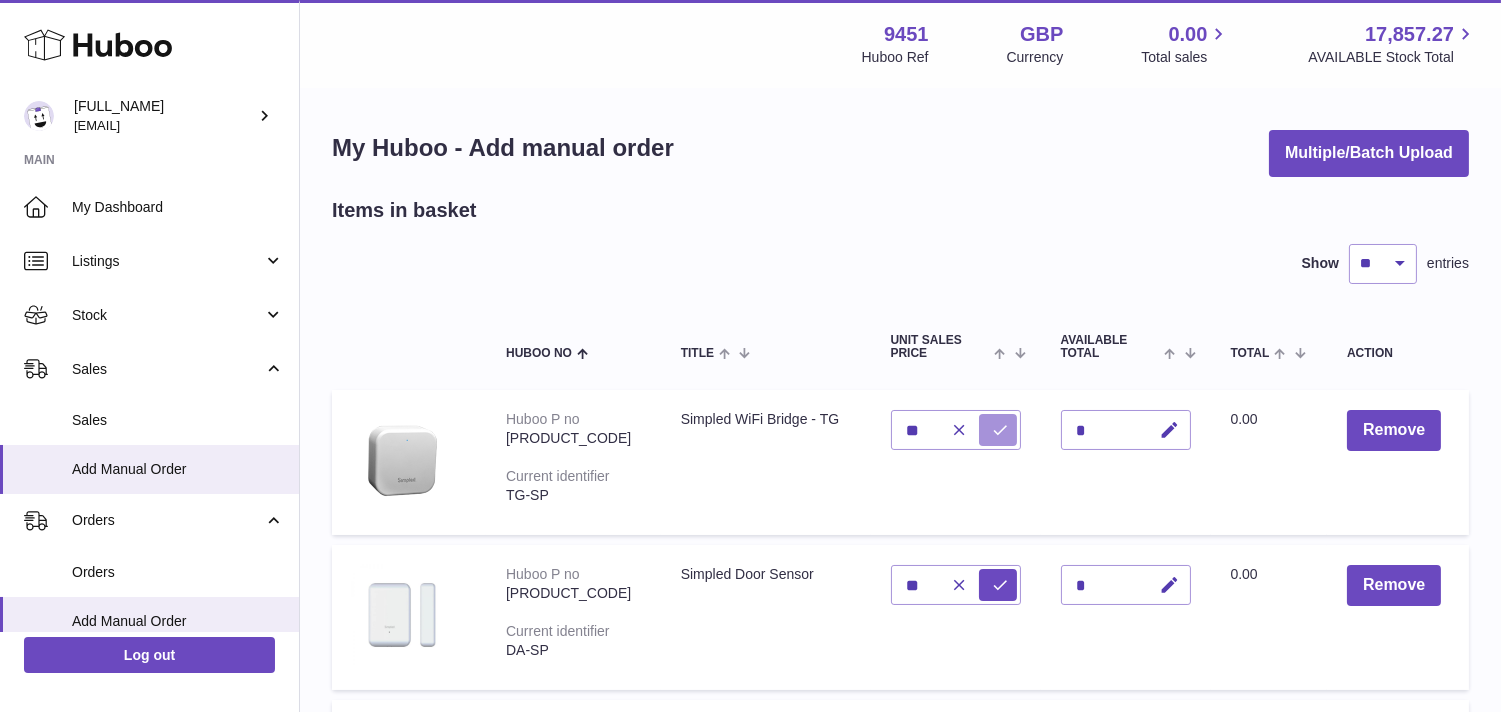 click at bounding box center (998, 430) 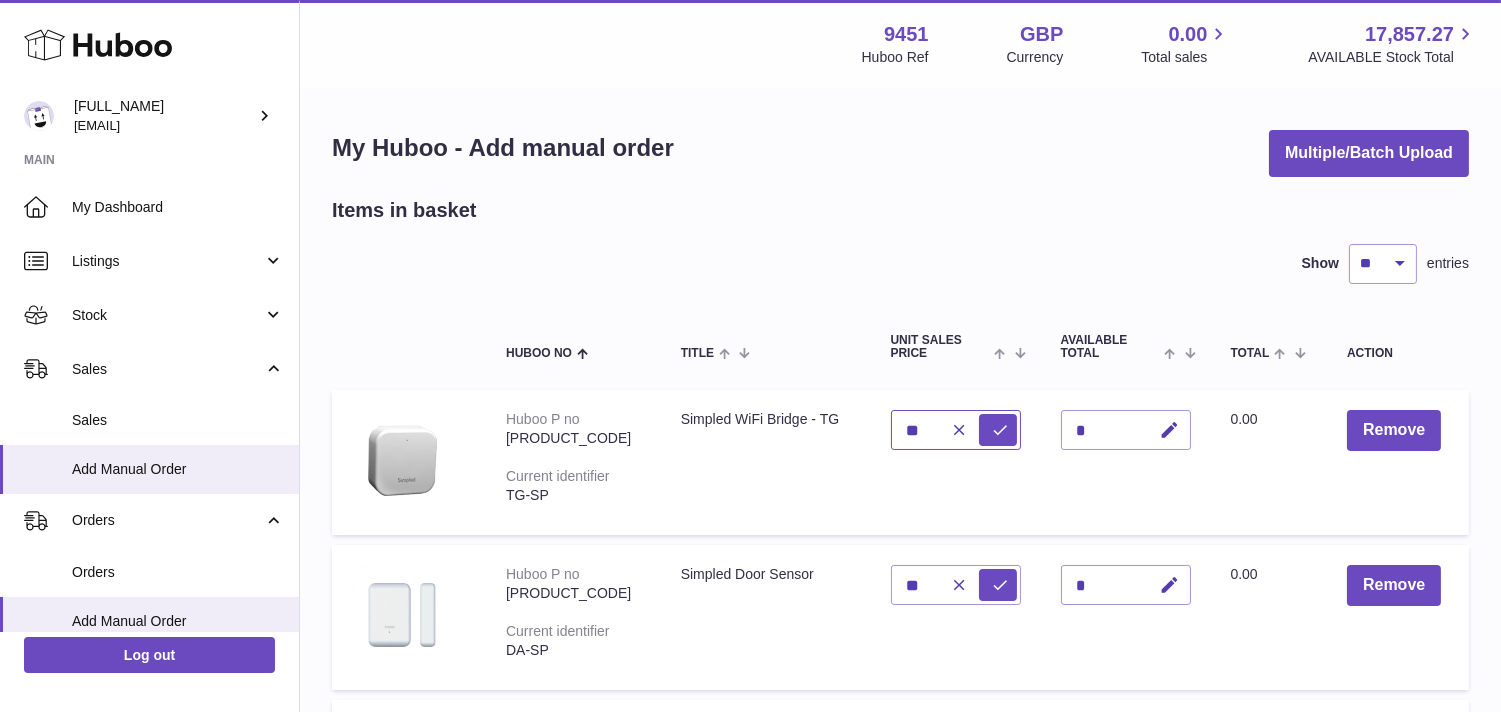 click on "**" at bounding box center [956, 430] 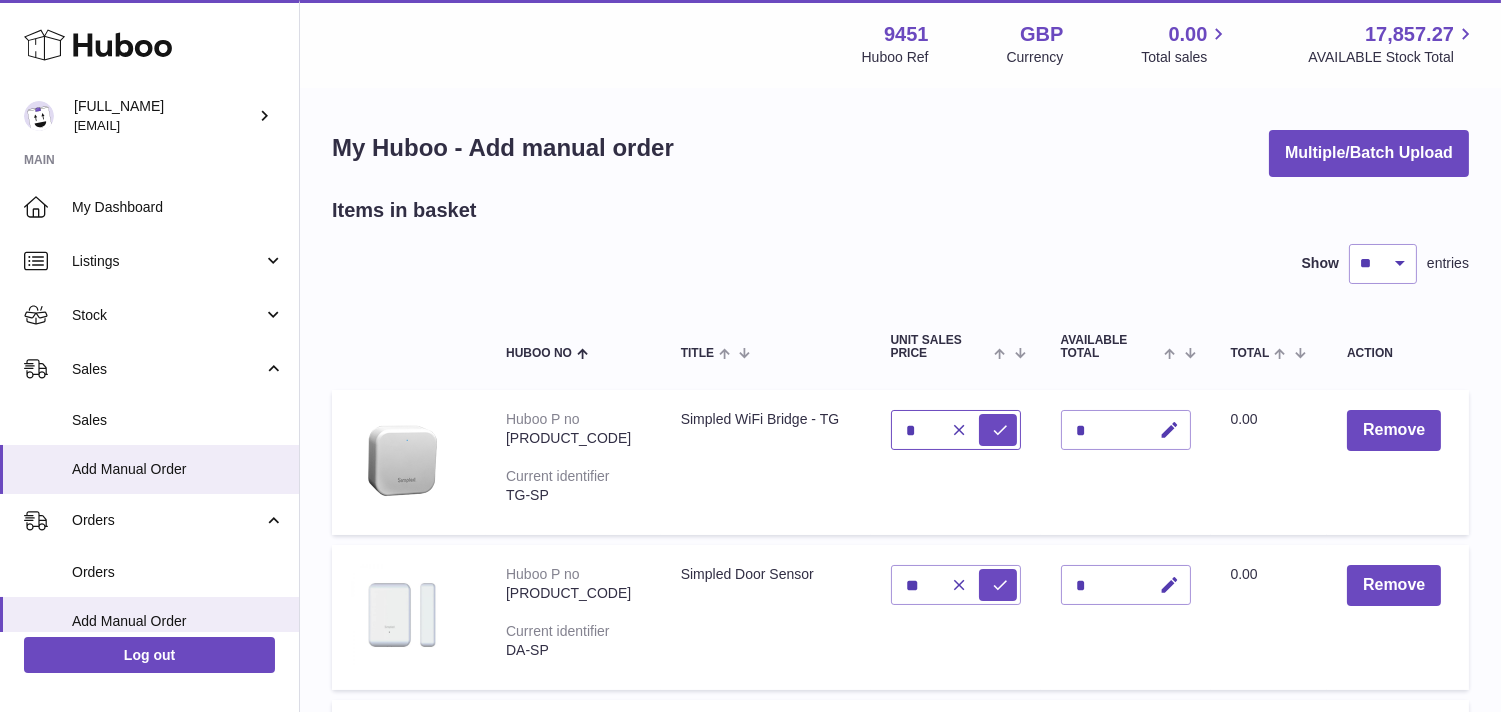 type on "**" 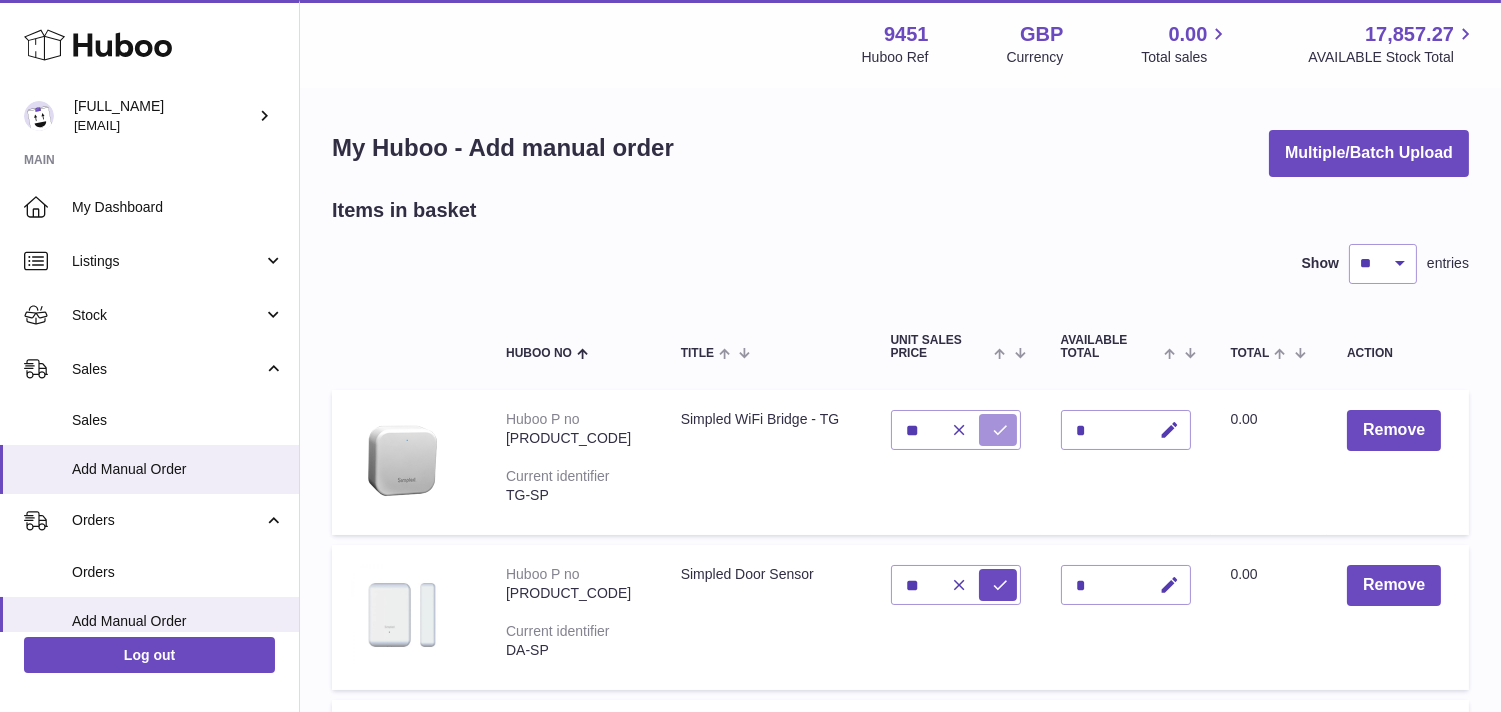 click at bounding box center [1001, 430] 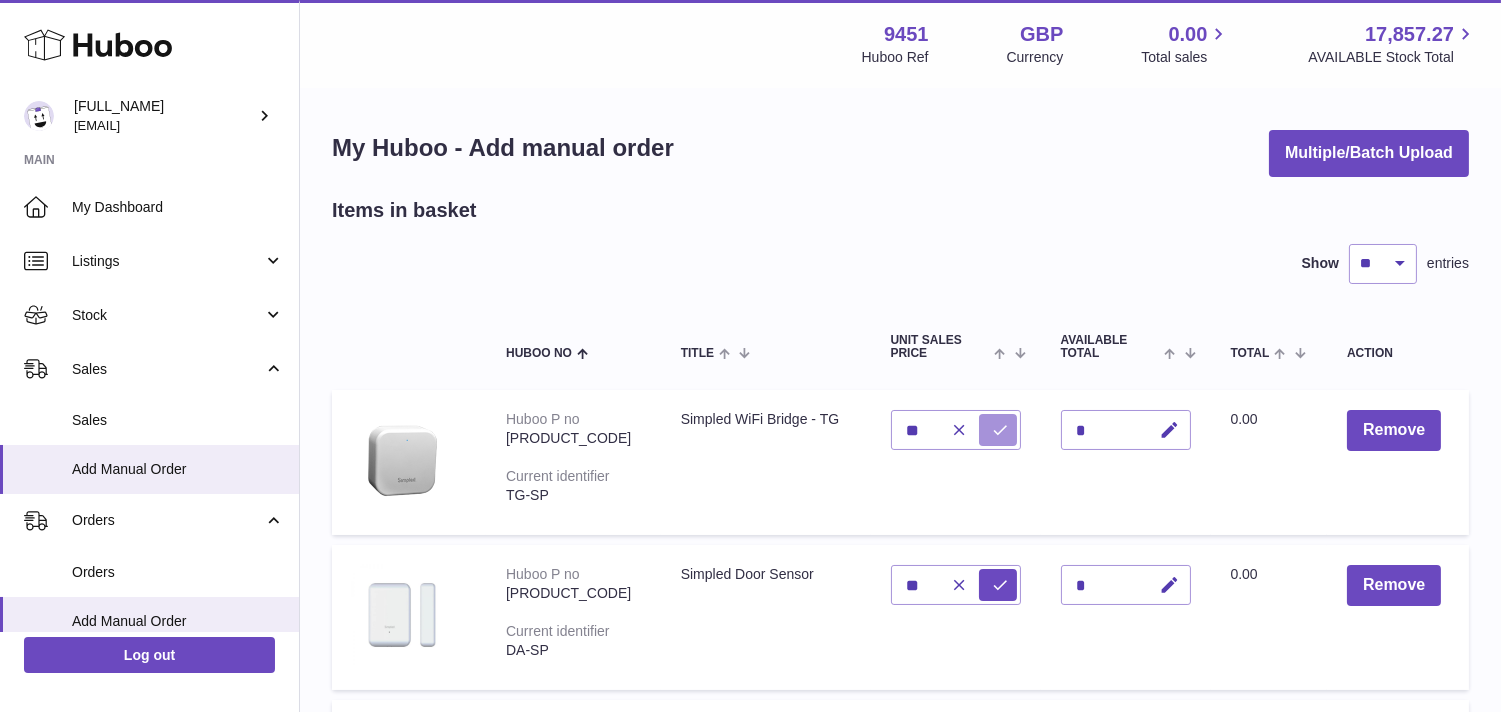 scroll, scrollTop: 333, scrollLeft: 0, axis: vertical 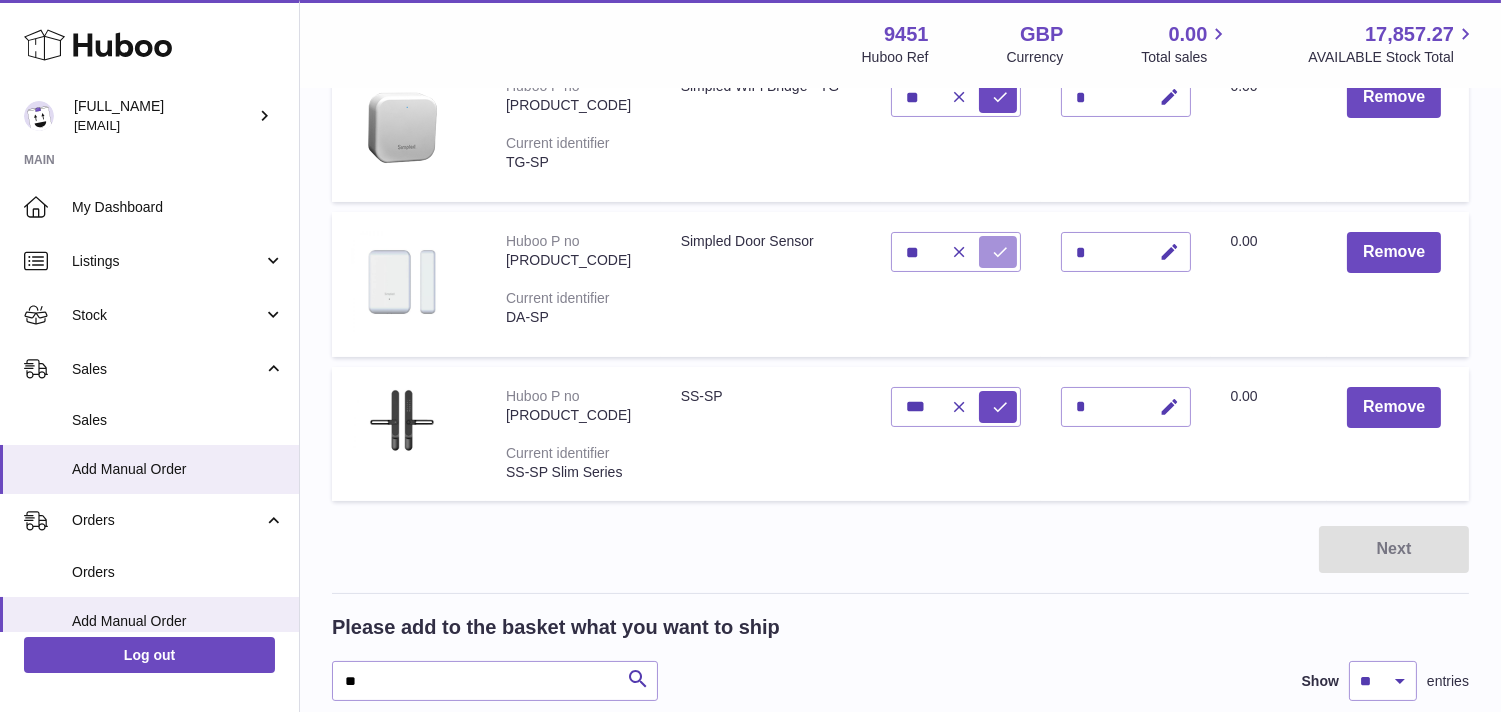 click at bounding box center (1001, 252) 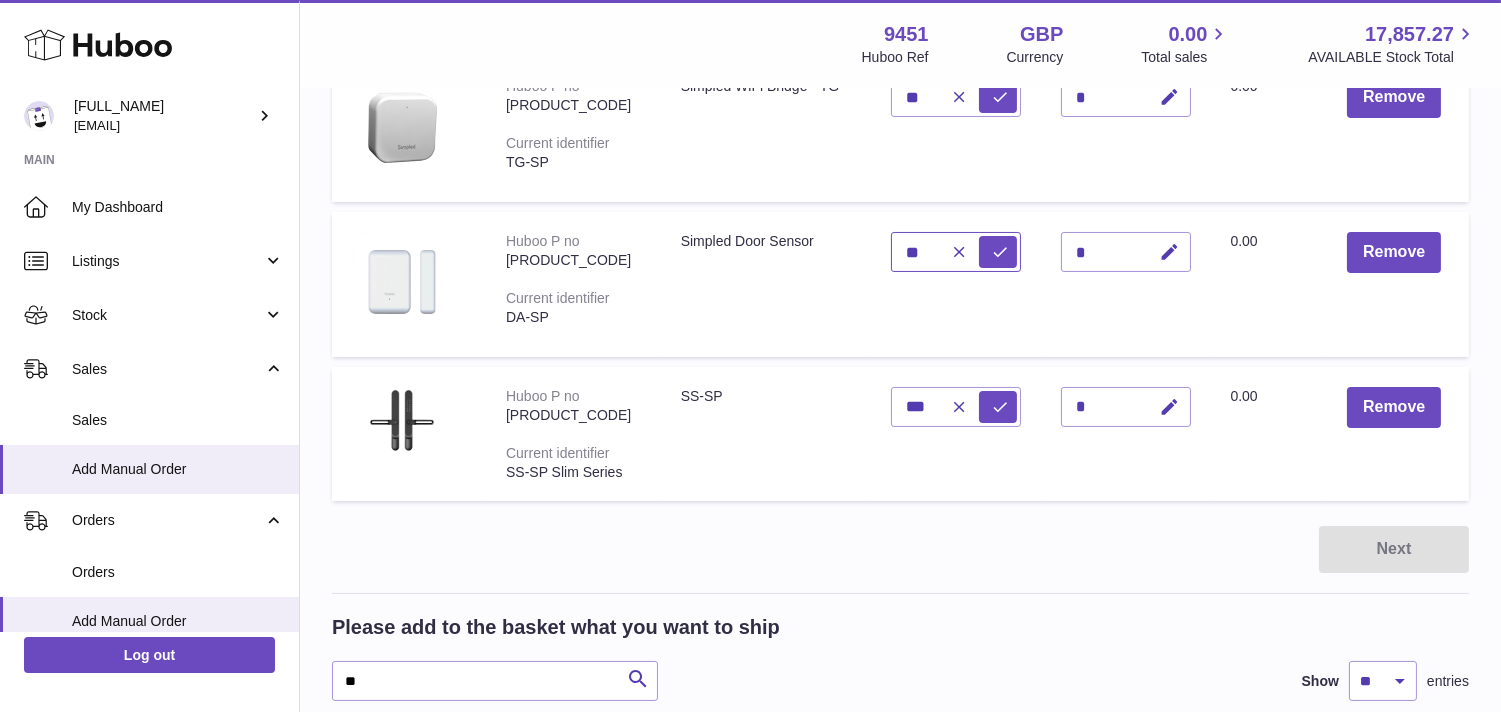 click on "**" at bounding box center (956, 252) 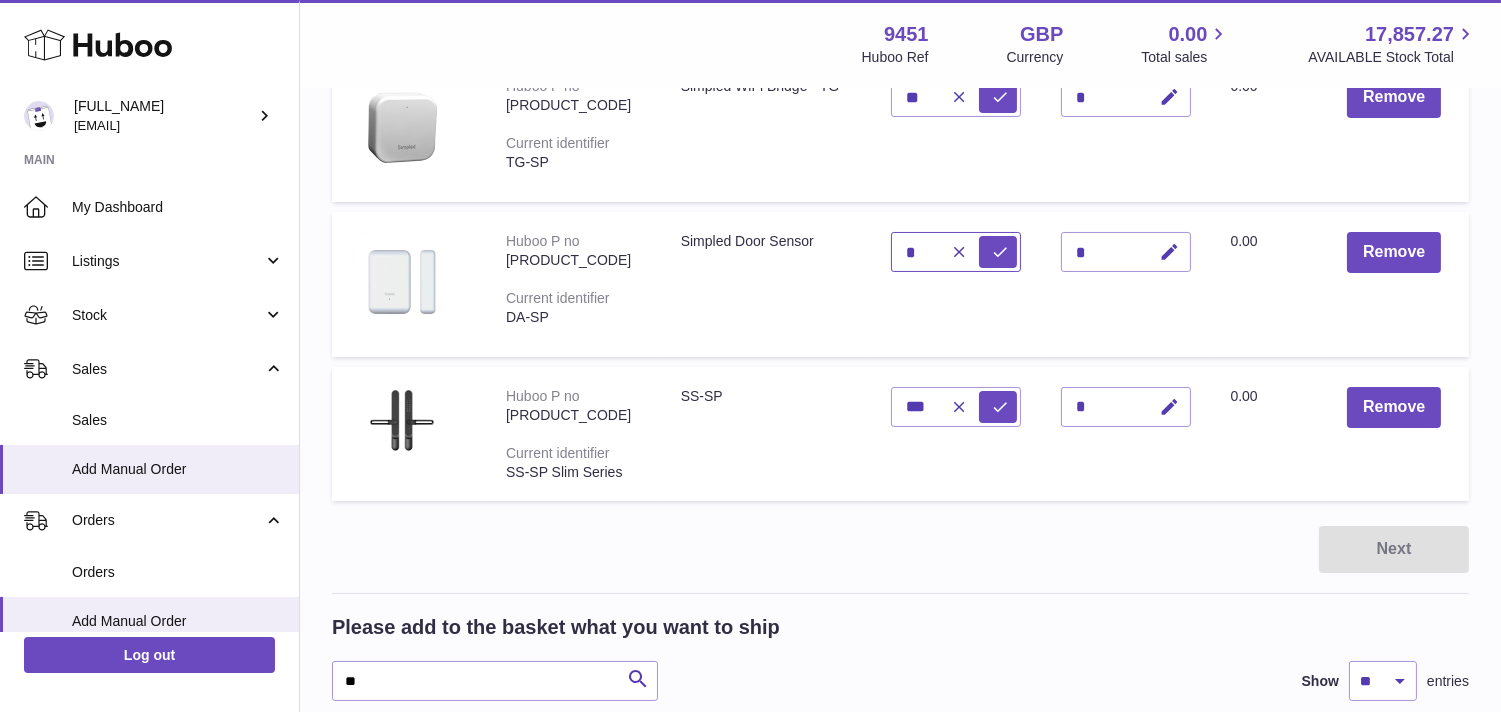 type on "**" 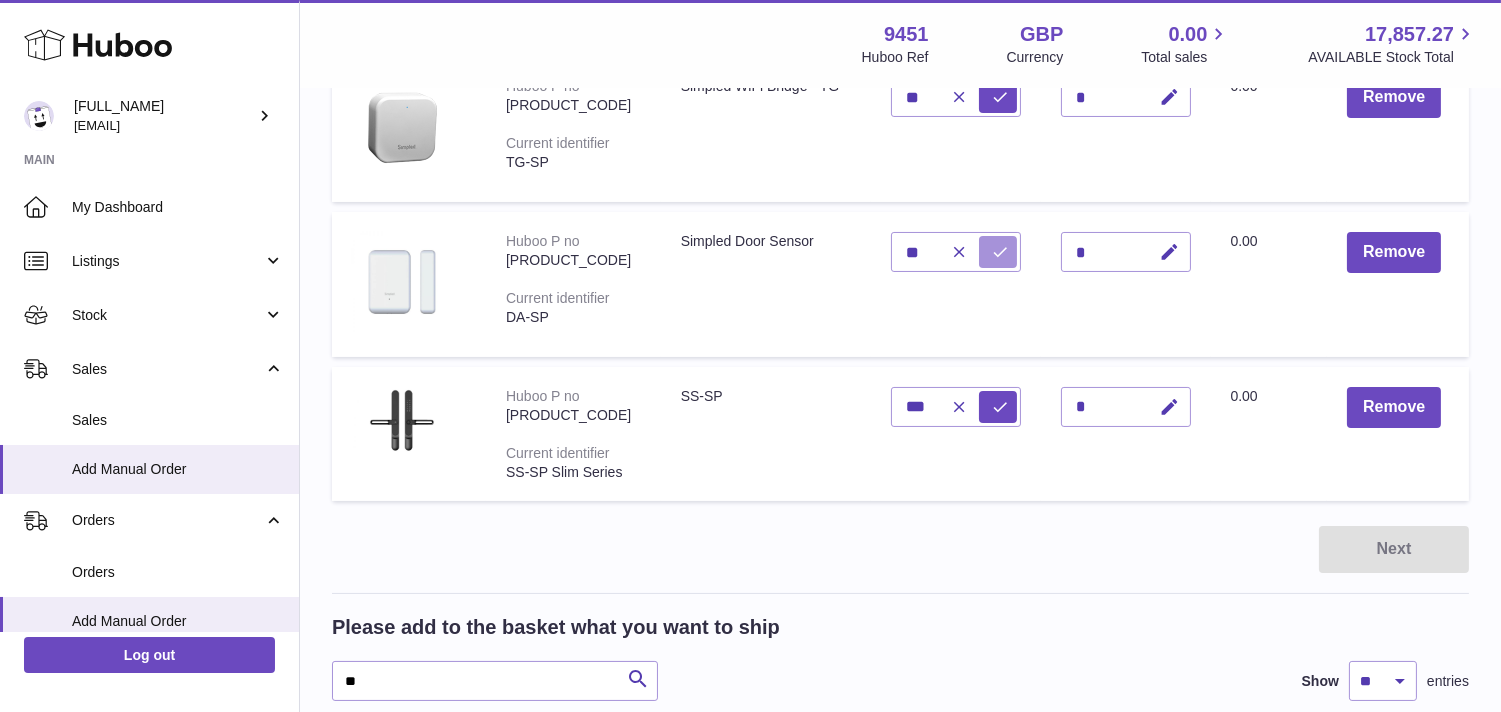click at bounding box center (998, 252) 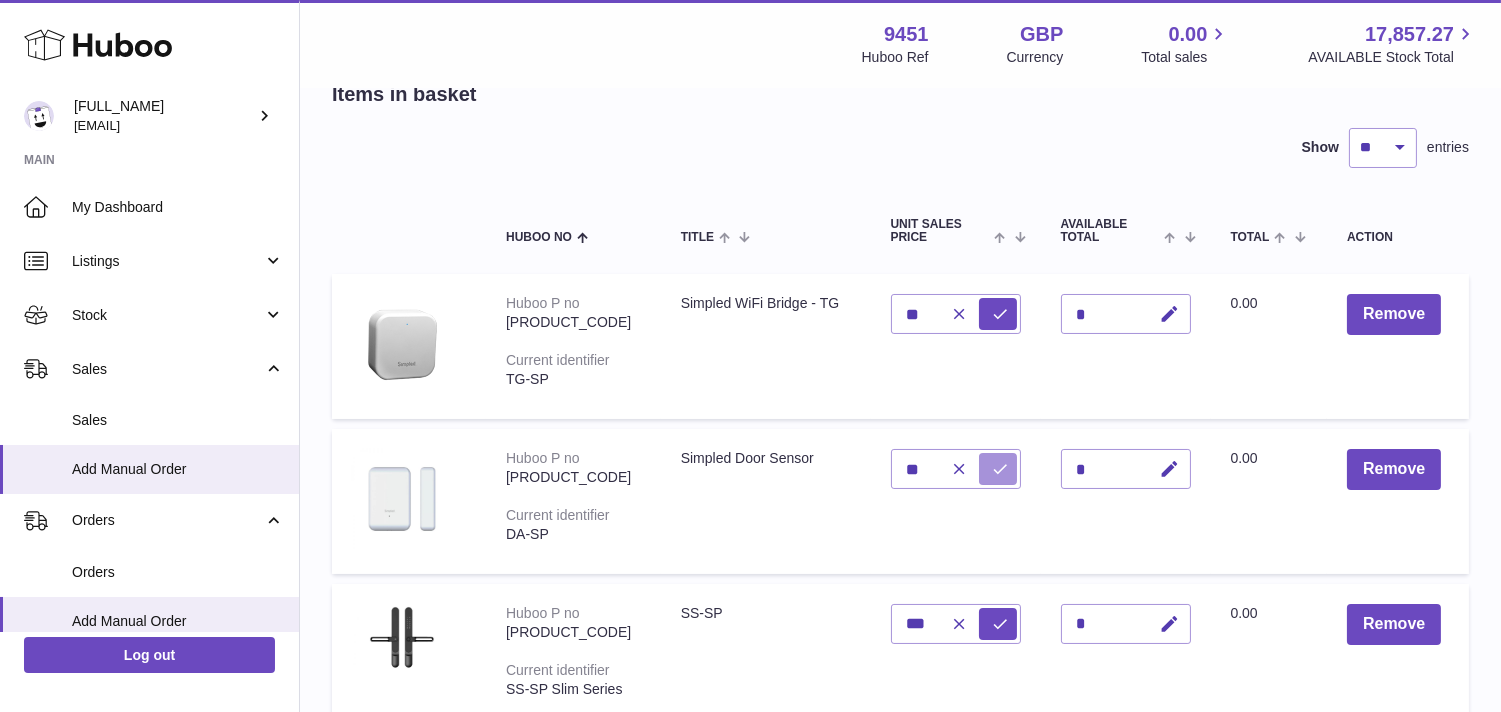 scroll, scrollTop: 111, scrollLeft: 0, axis: vertical 